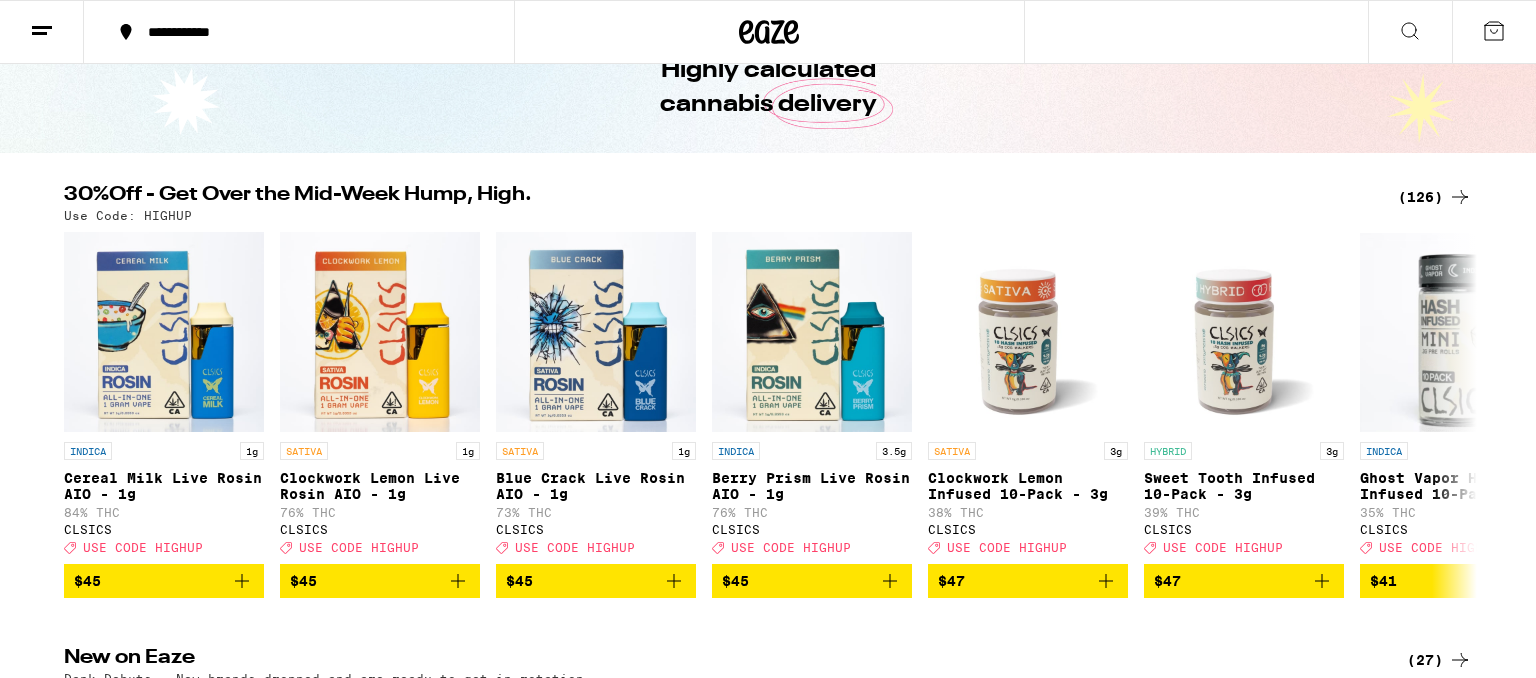 scroll, scrollTop: 105, scrollLeft: 0, axis: vertical 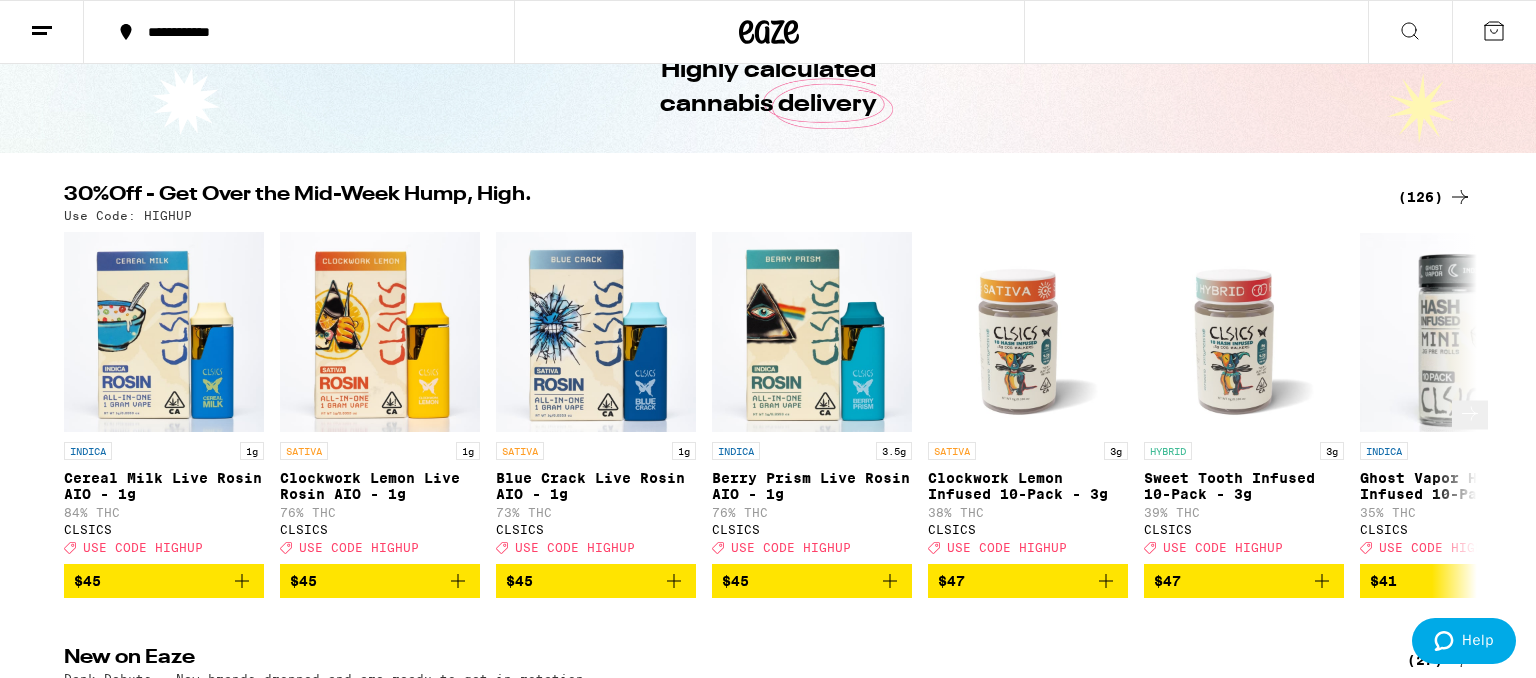 click 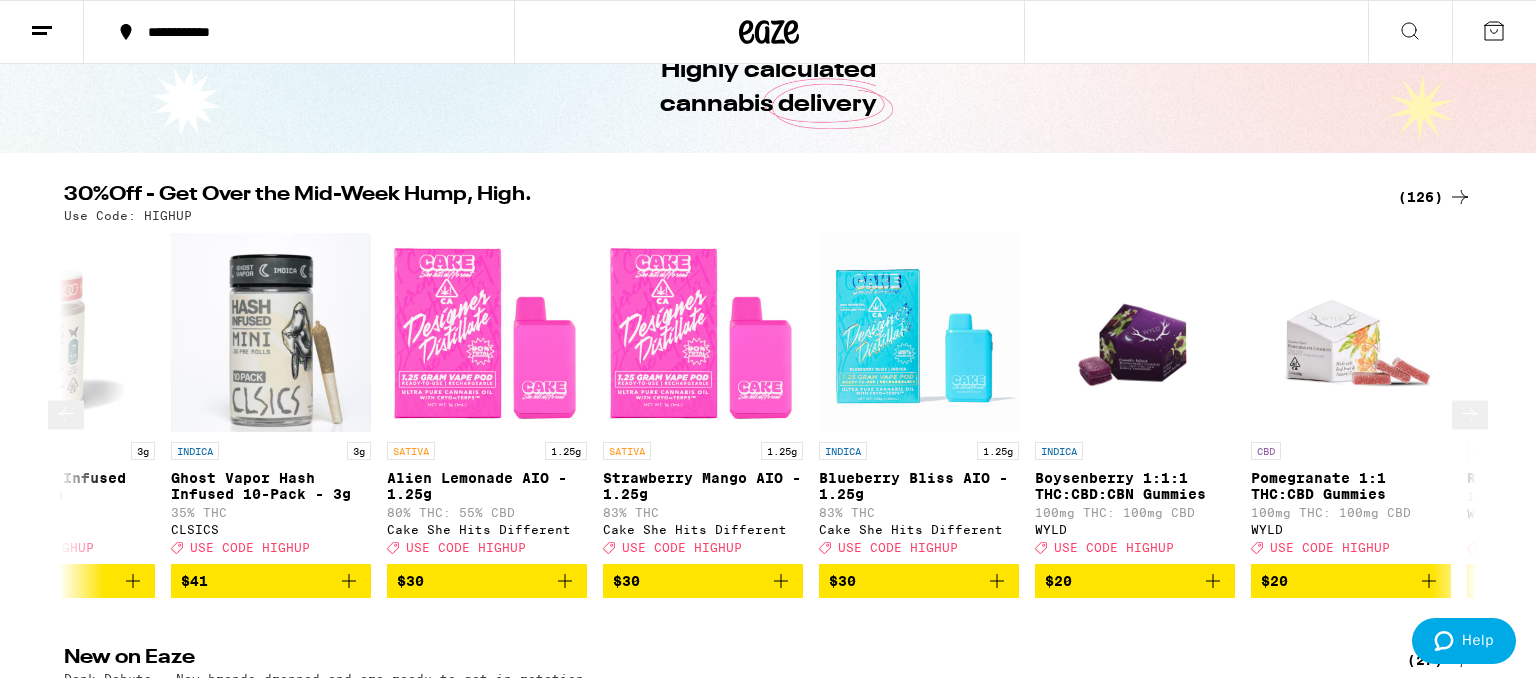 scroll, scrollTop: 0, scrollLeft: 1190, axis: horizontal 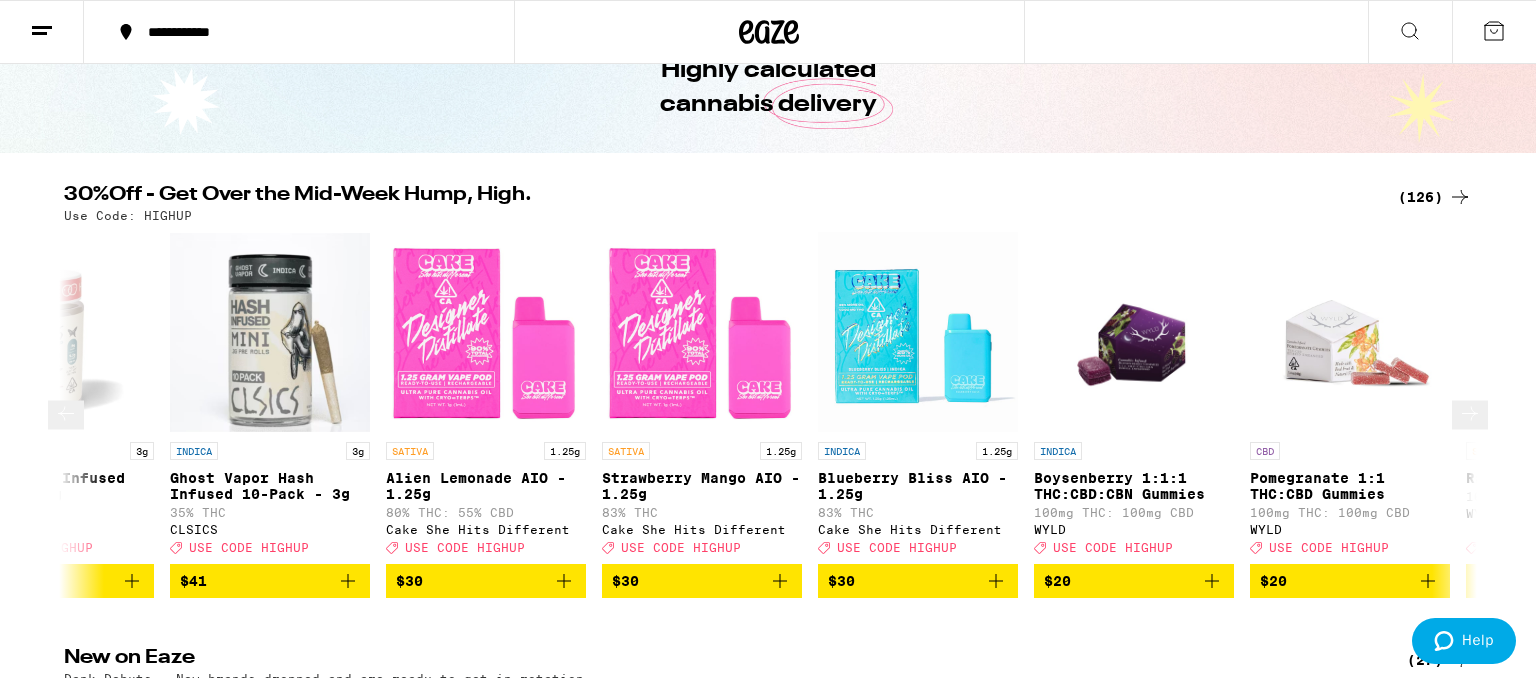 click 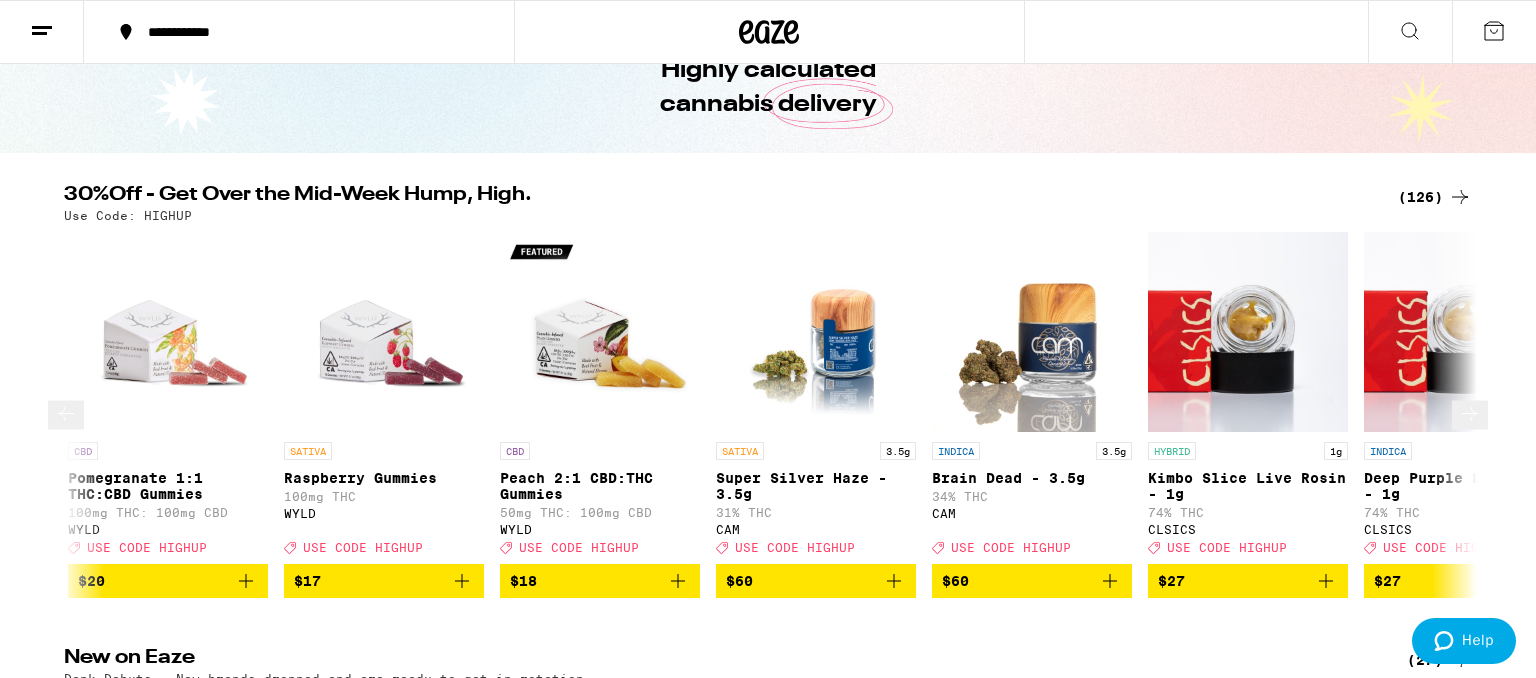 scroll, scrollTop: 0, scrollLeft: 2380, axis: horizontal 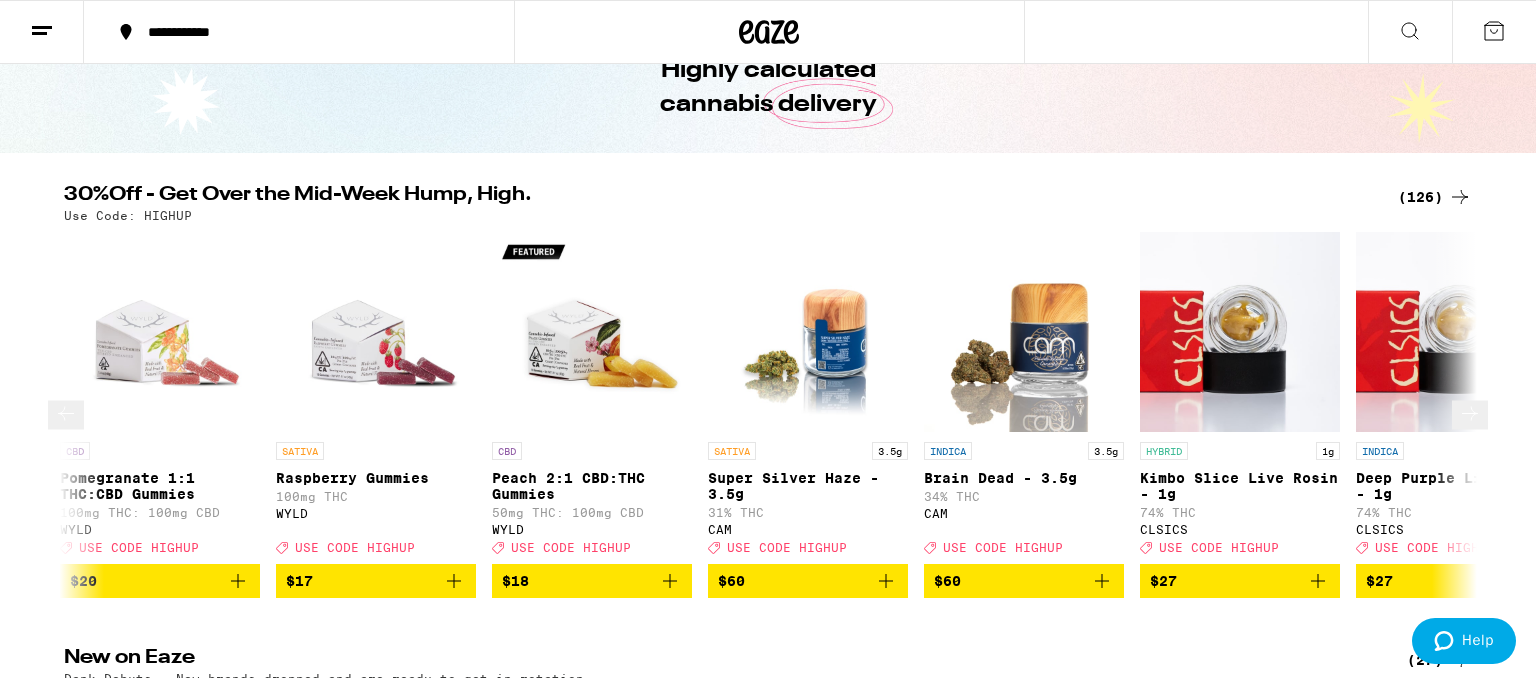 click 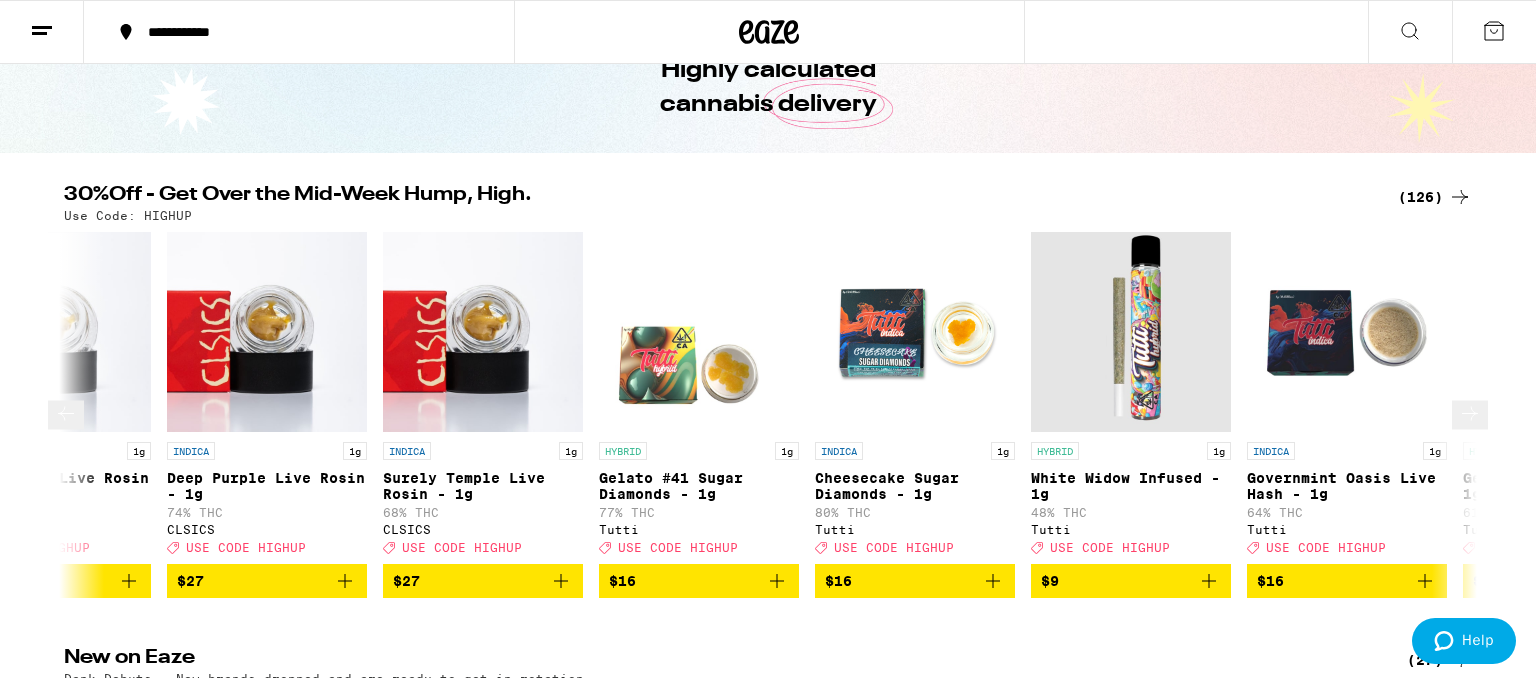 scroll, scrollTop: 0, scrollLeft: 3570, axis: horizontal 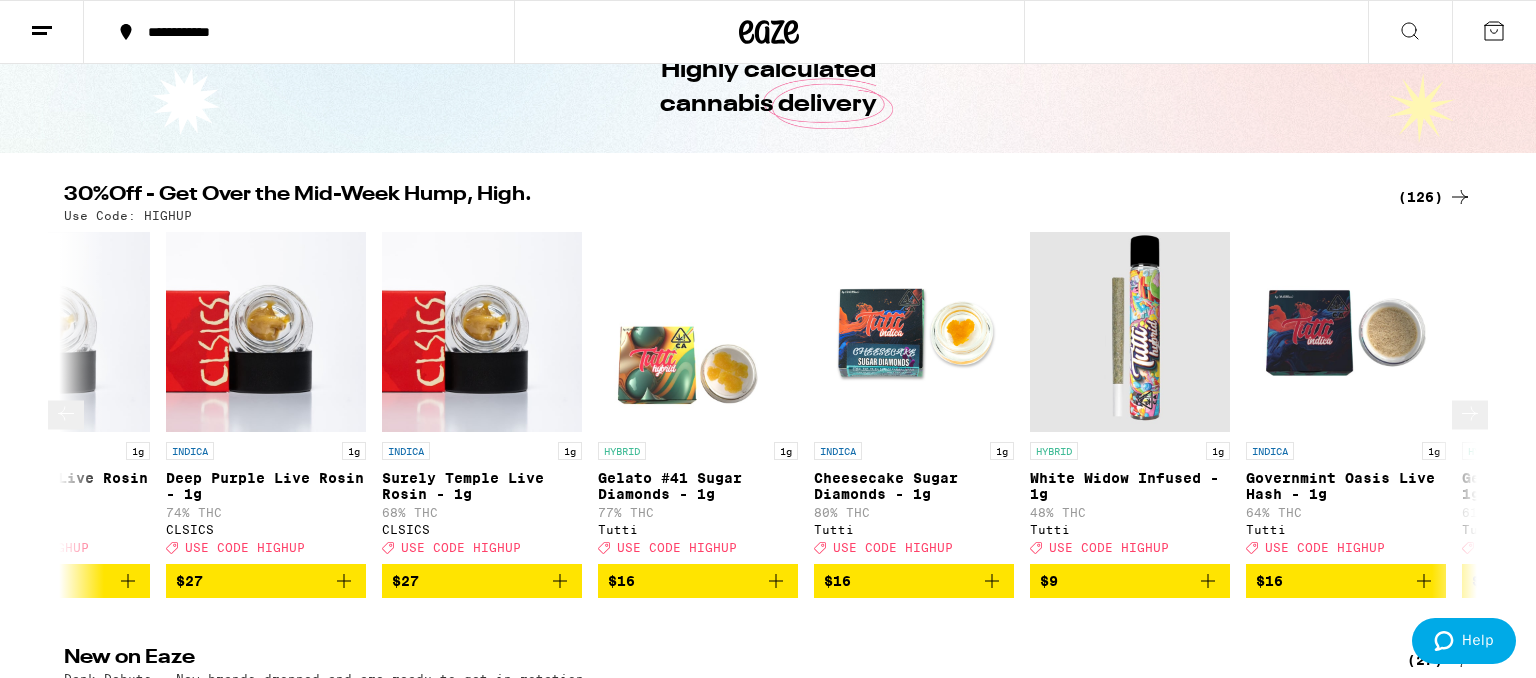 click 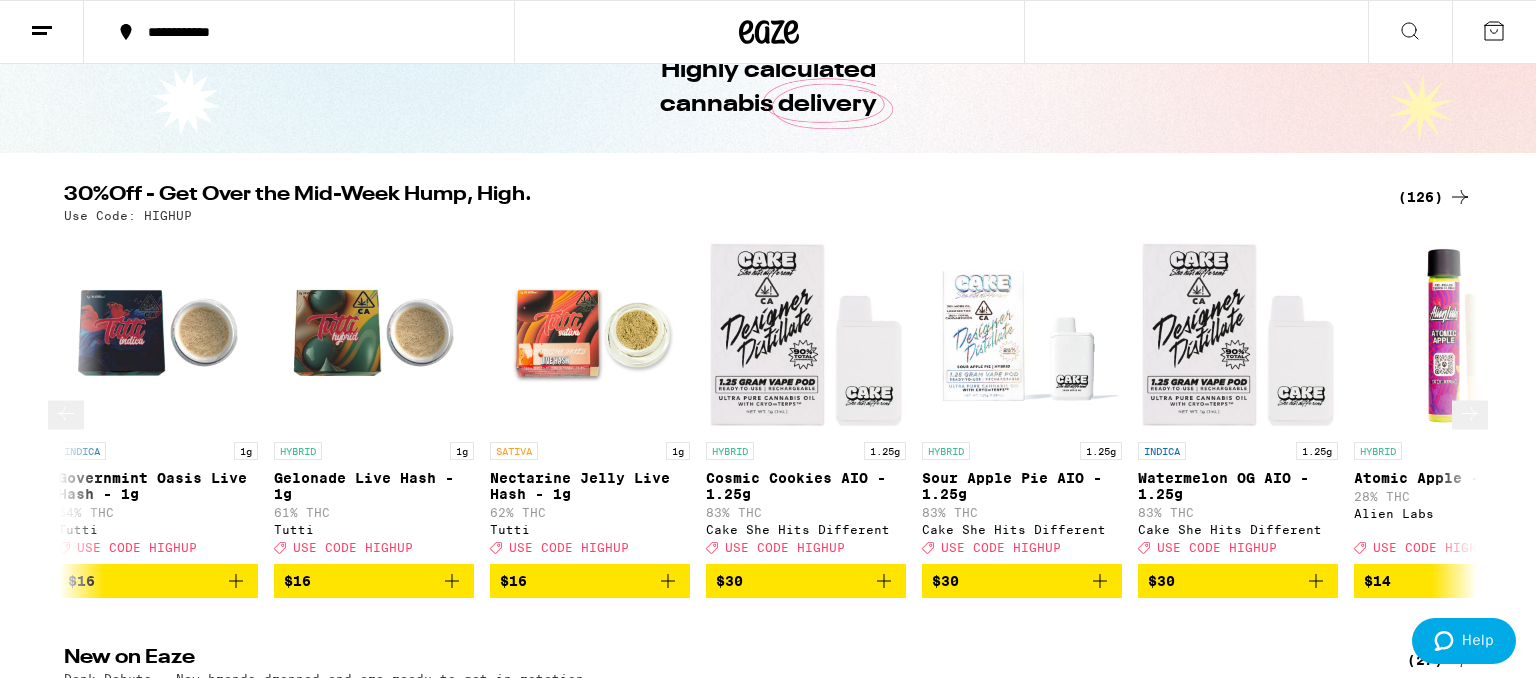scroll, scrollTop: 0, scrollLeft: 4760, axis: horizontal 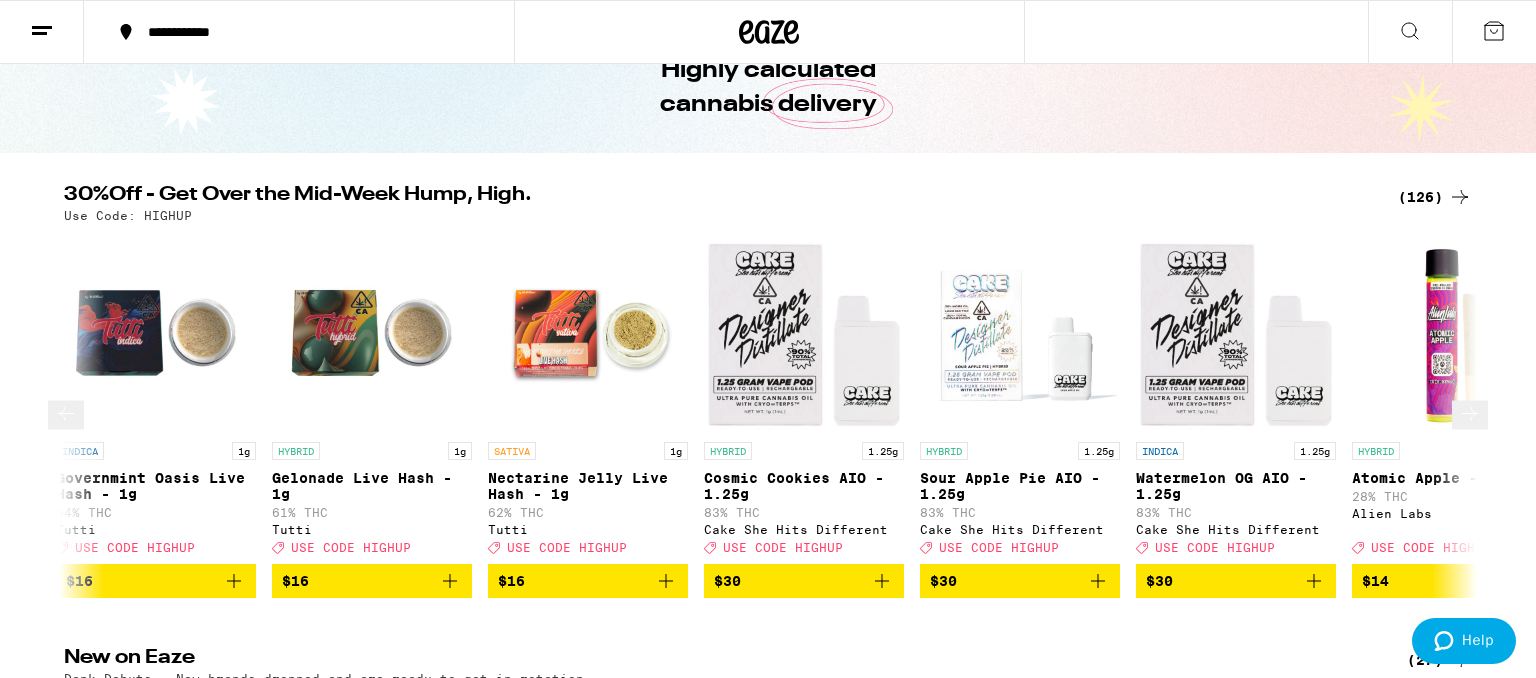 click 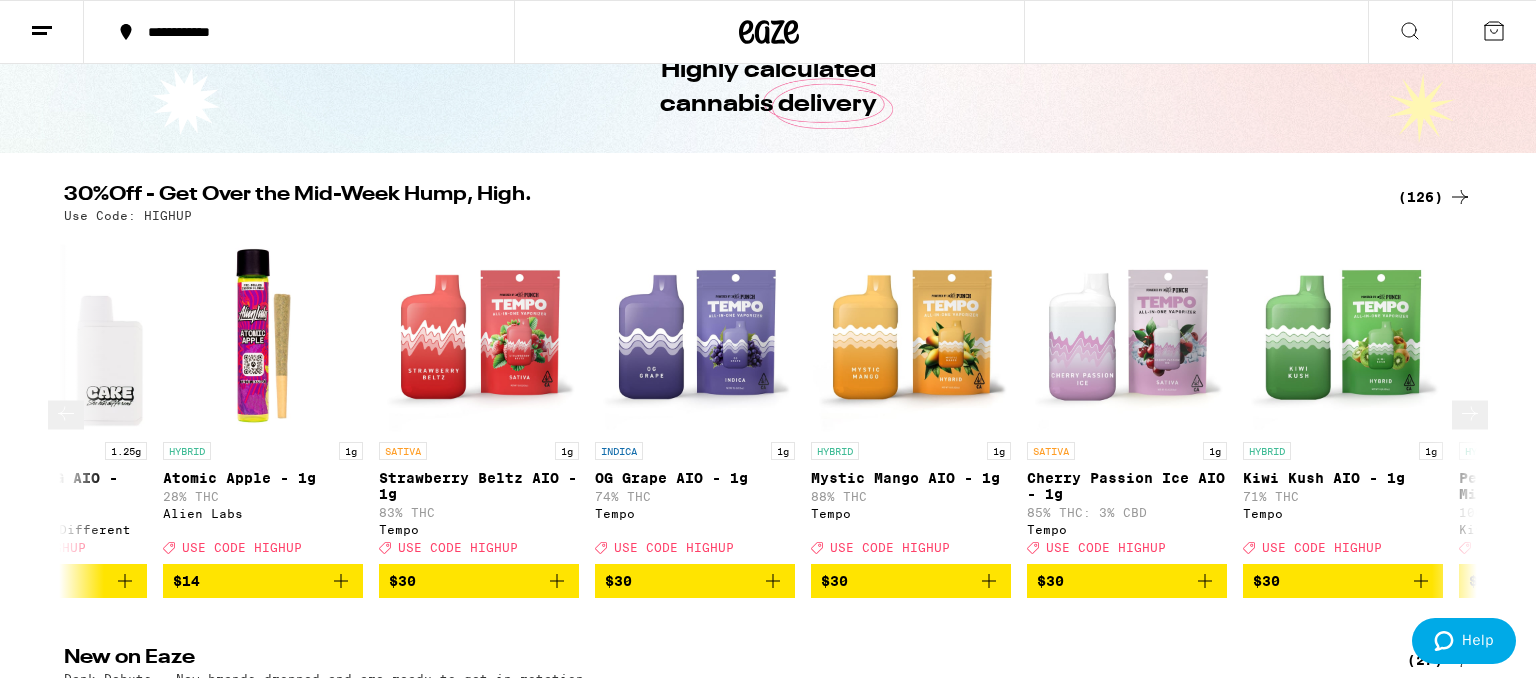 scroll, scrollTop: 0, scrollLeft: 5950, axis: horizontal 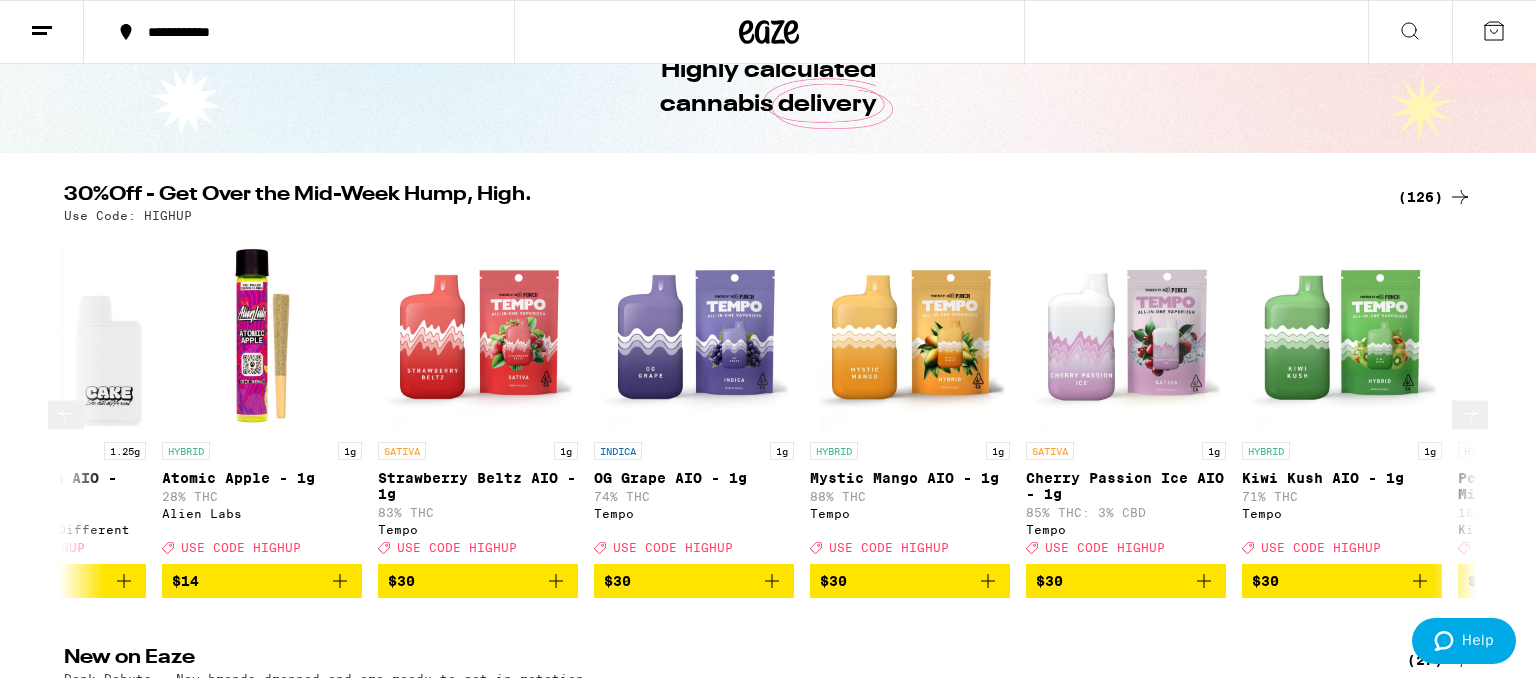click 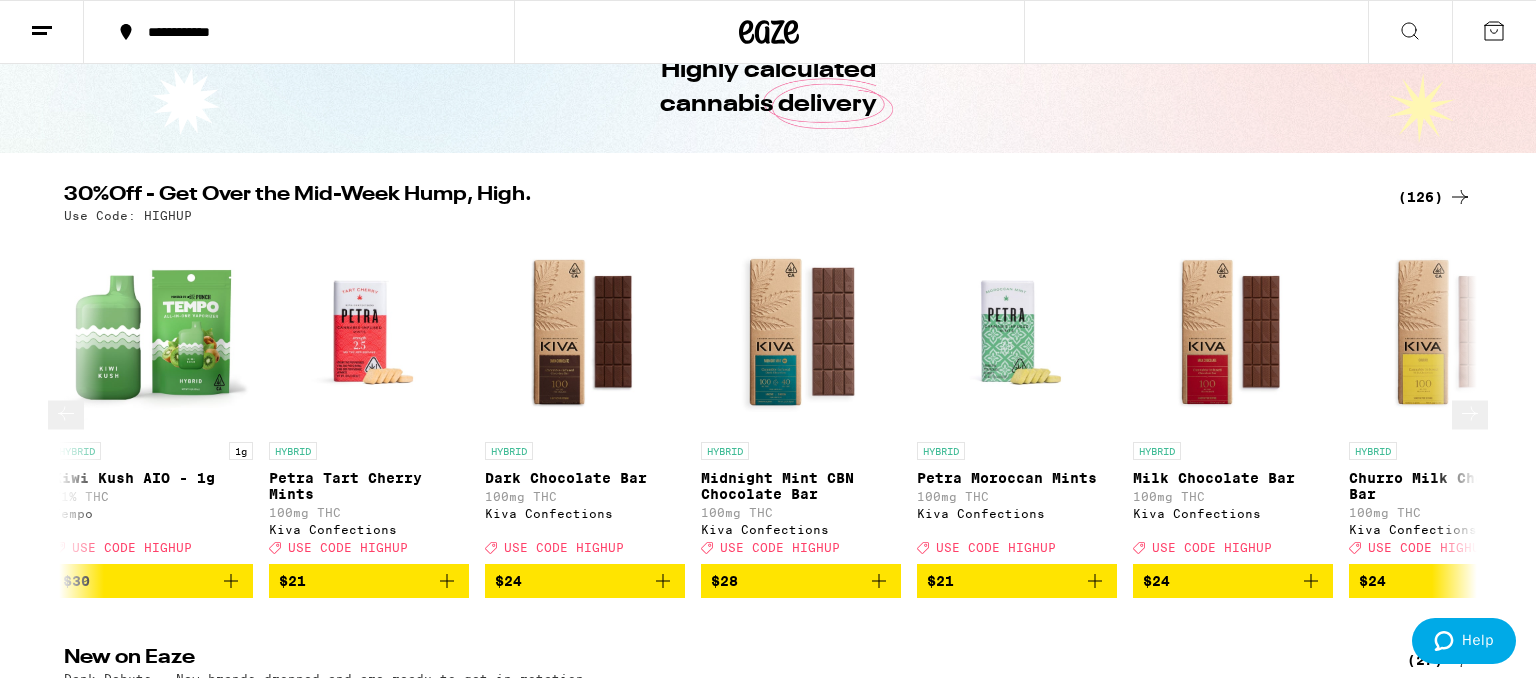 scroll, scrollTop: 0, scrollLeft: 7140, axis: horizontal 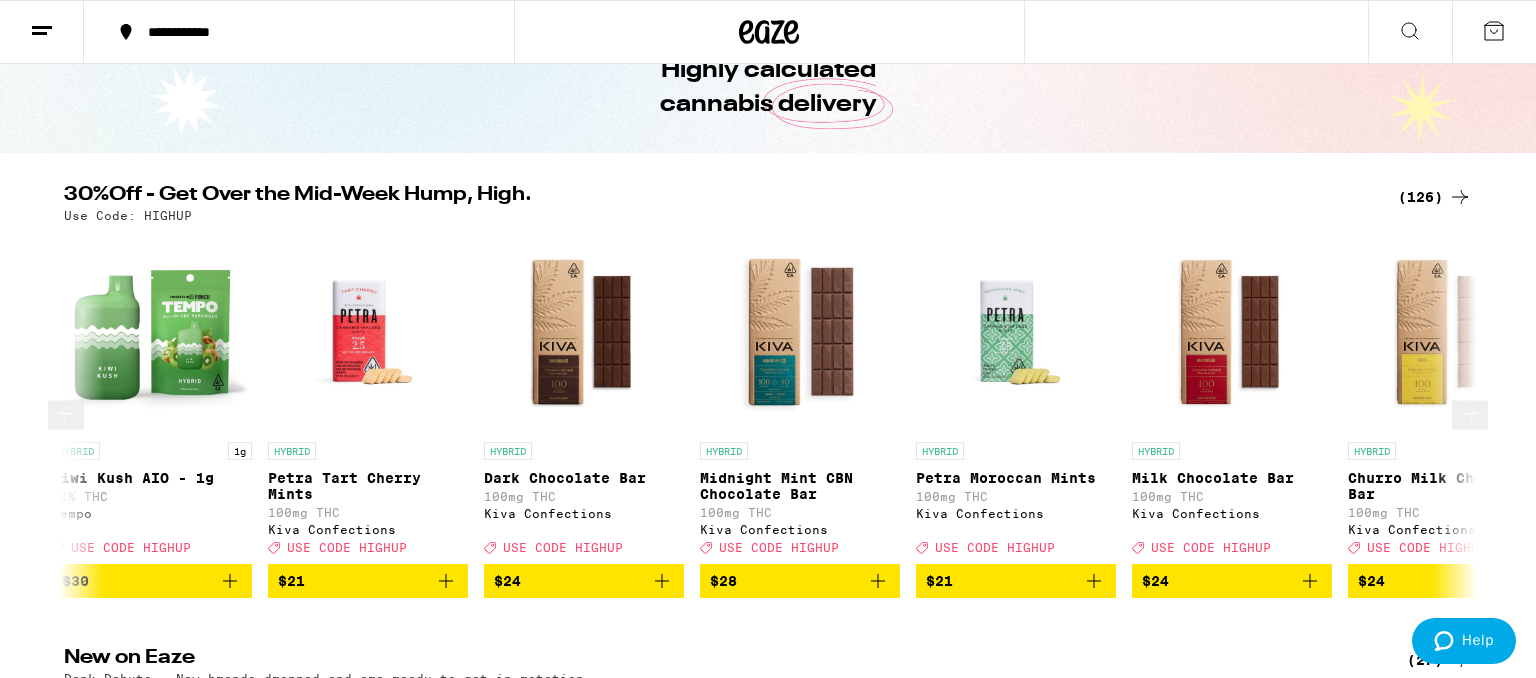 click 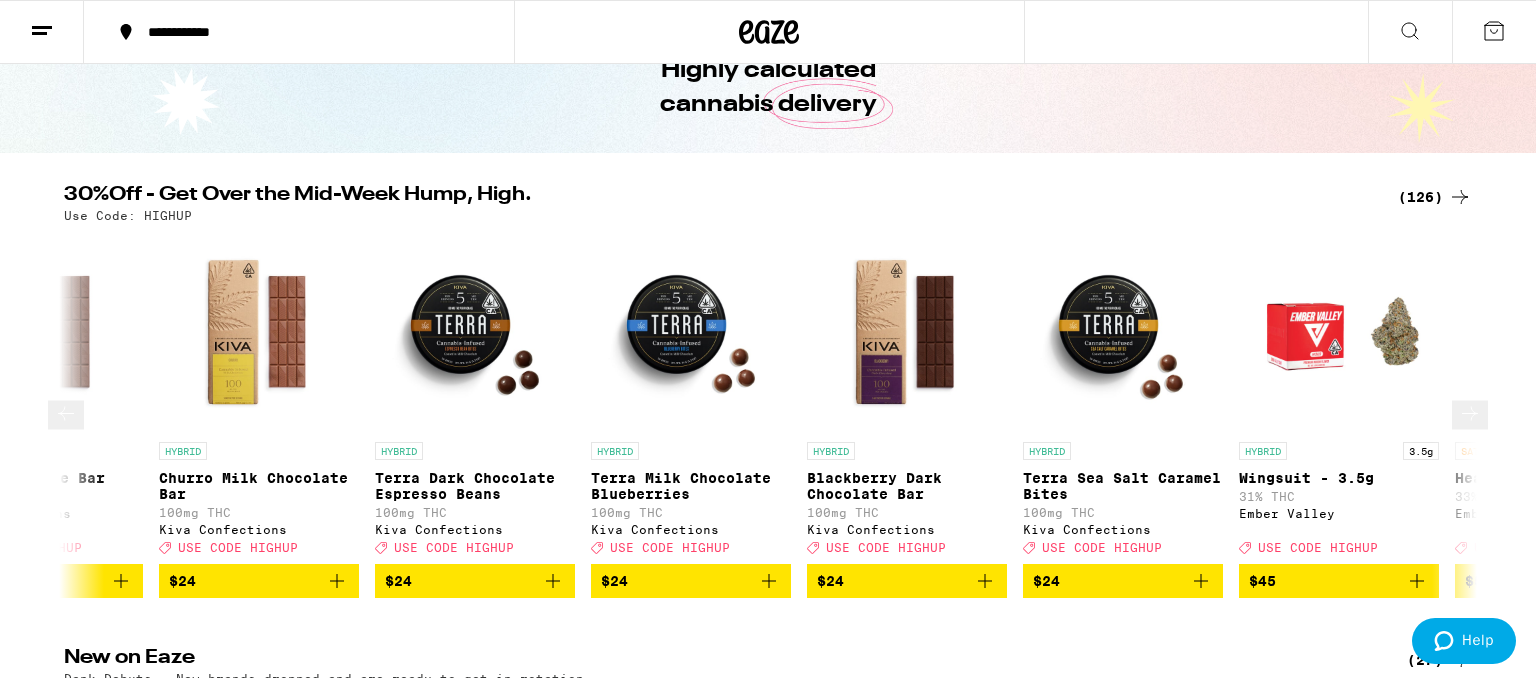 scroll, scrollTop: 0, scrollLeft: 8330, axis: horizontal 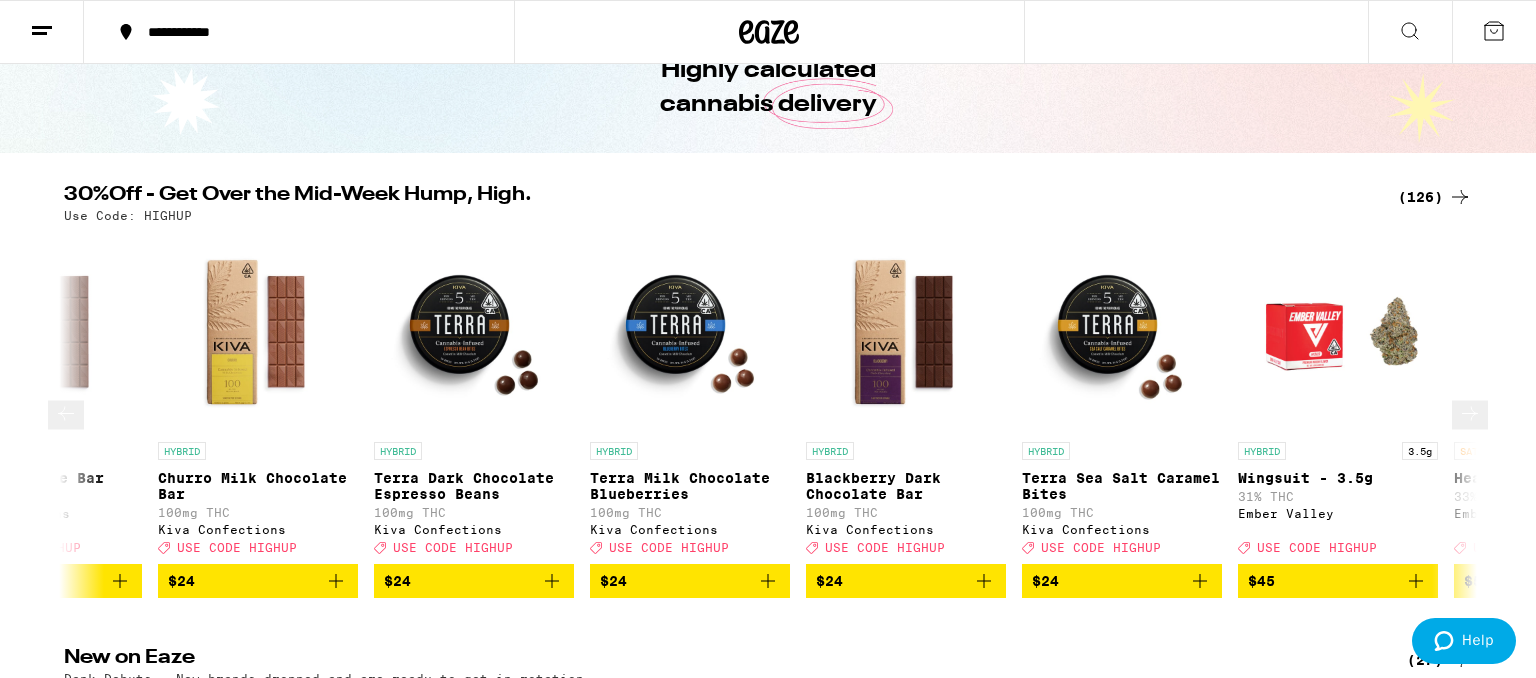 click 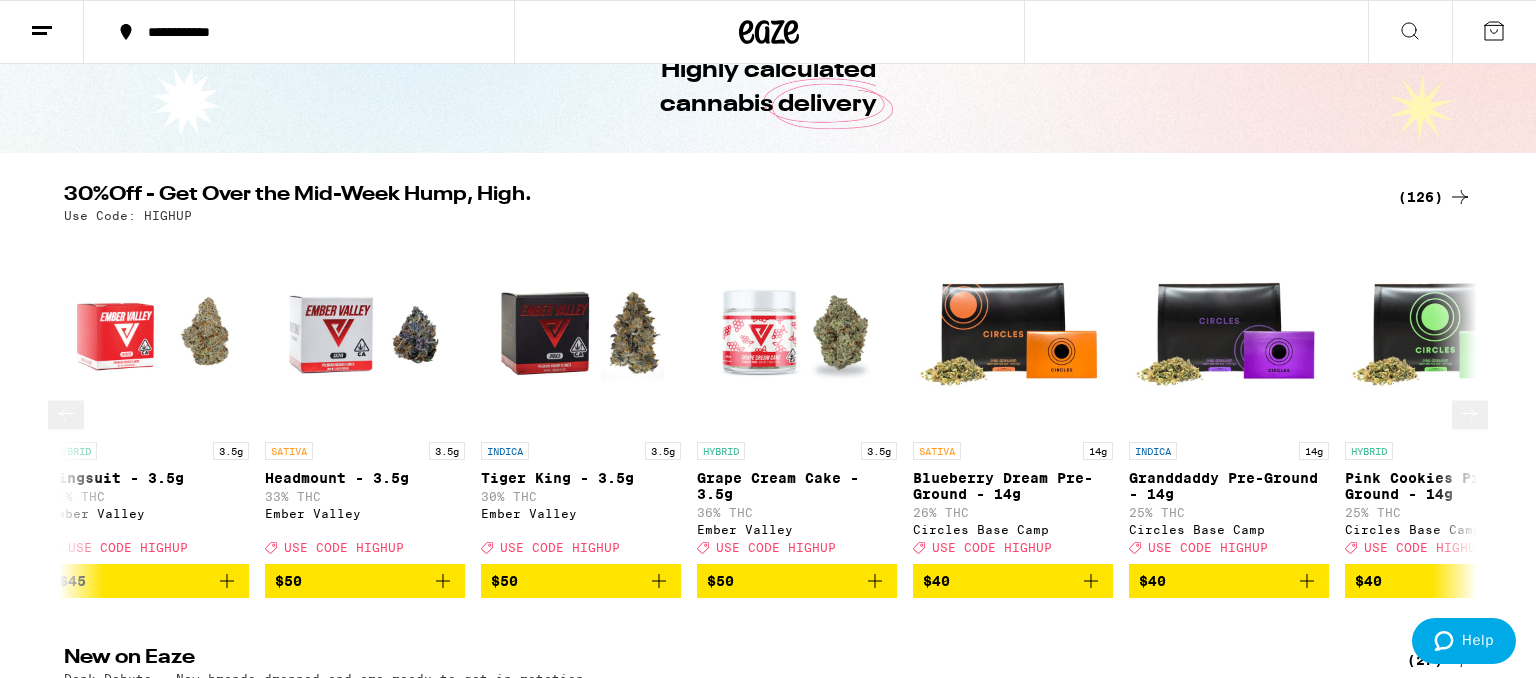 scroll, scrollTop: 0, scrollLeft: 9520, axis: horizontal 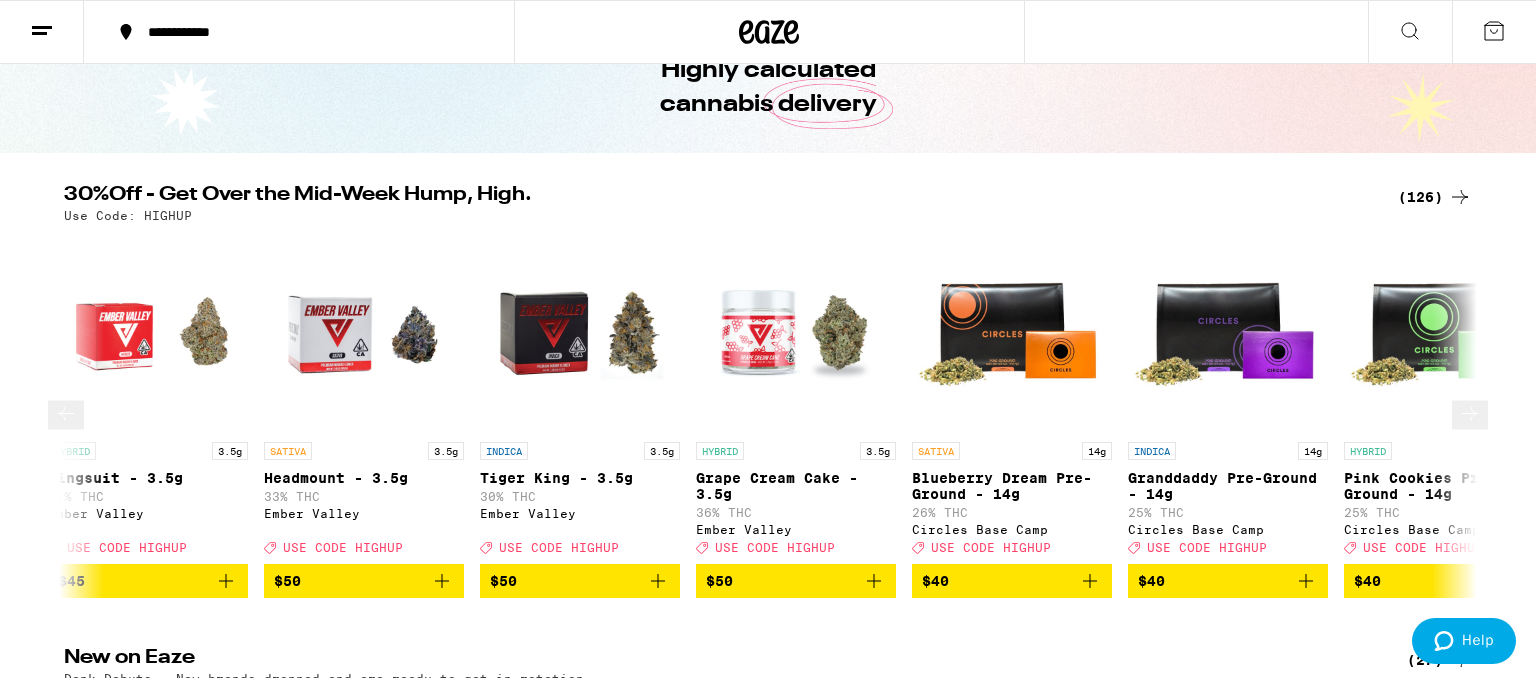 click 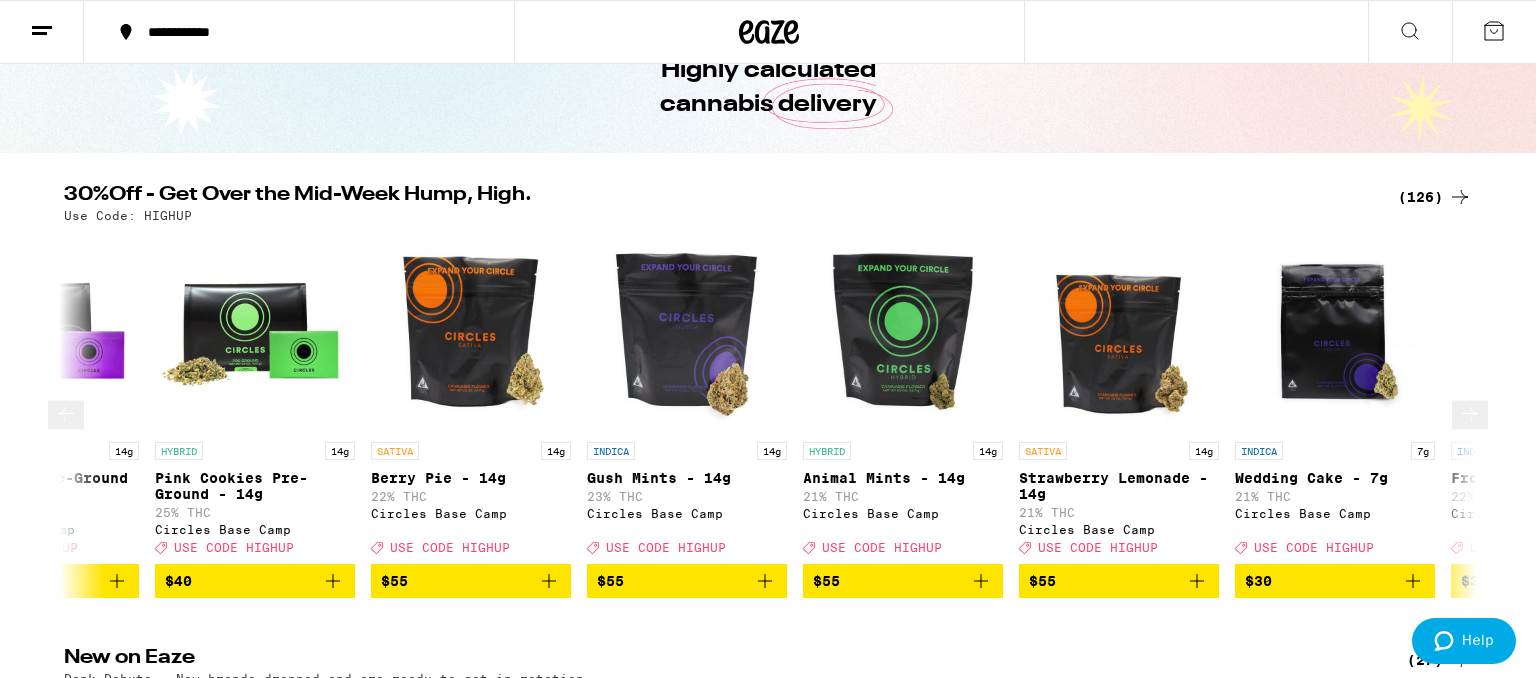 scroll, scrollTop: 0, scrollLeft: 10710, axis: horizontal 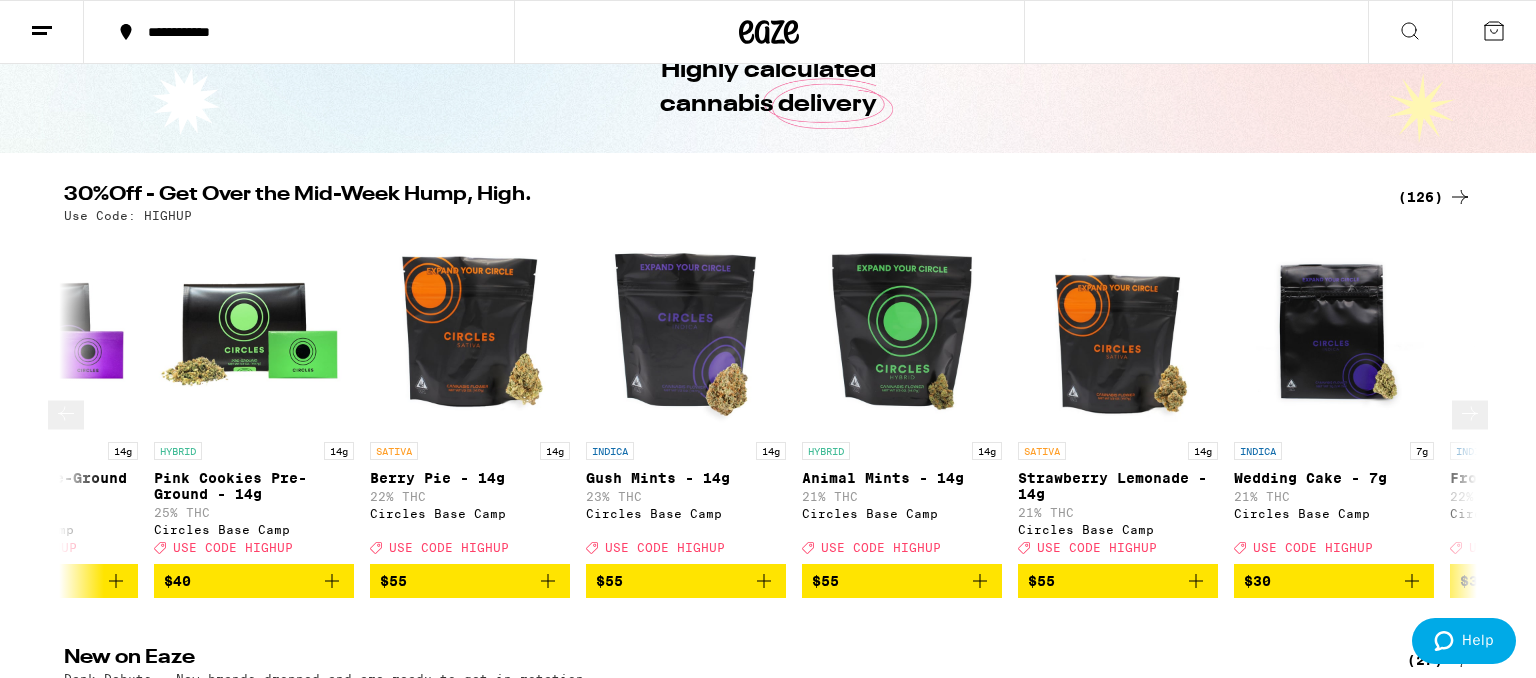 click 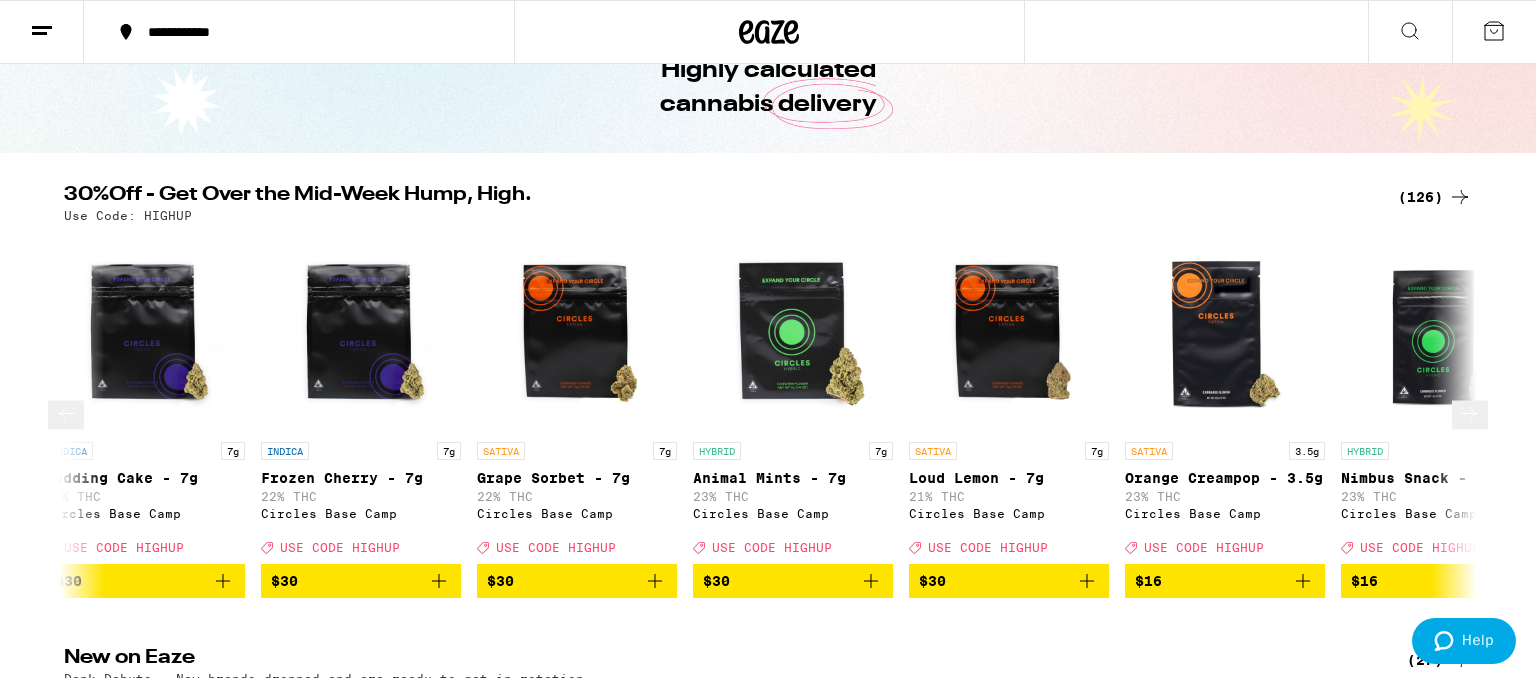 scroll, scrollTop: 0, scrollLeft: 11900, axis: horizontal 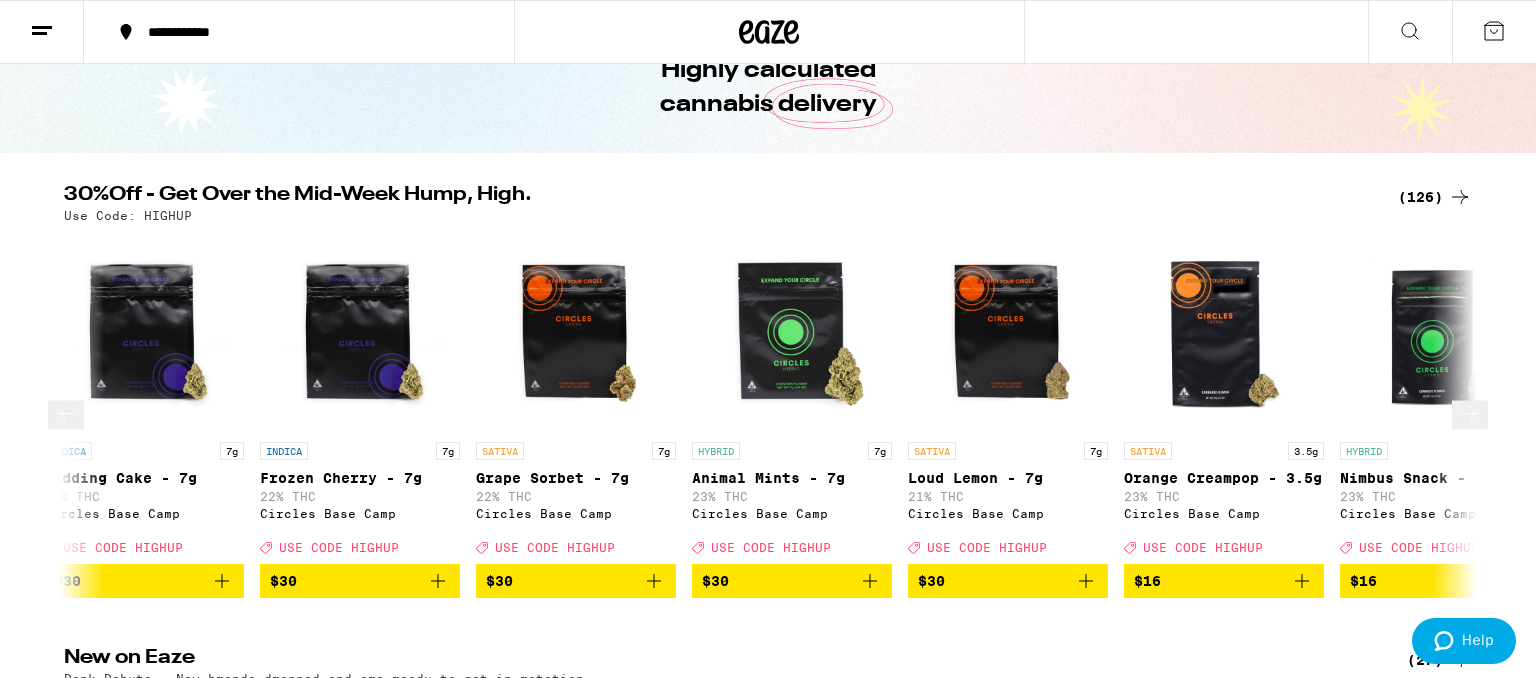 click 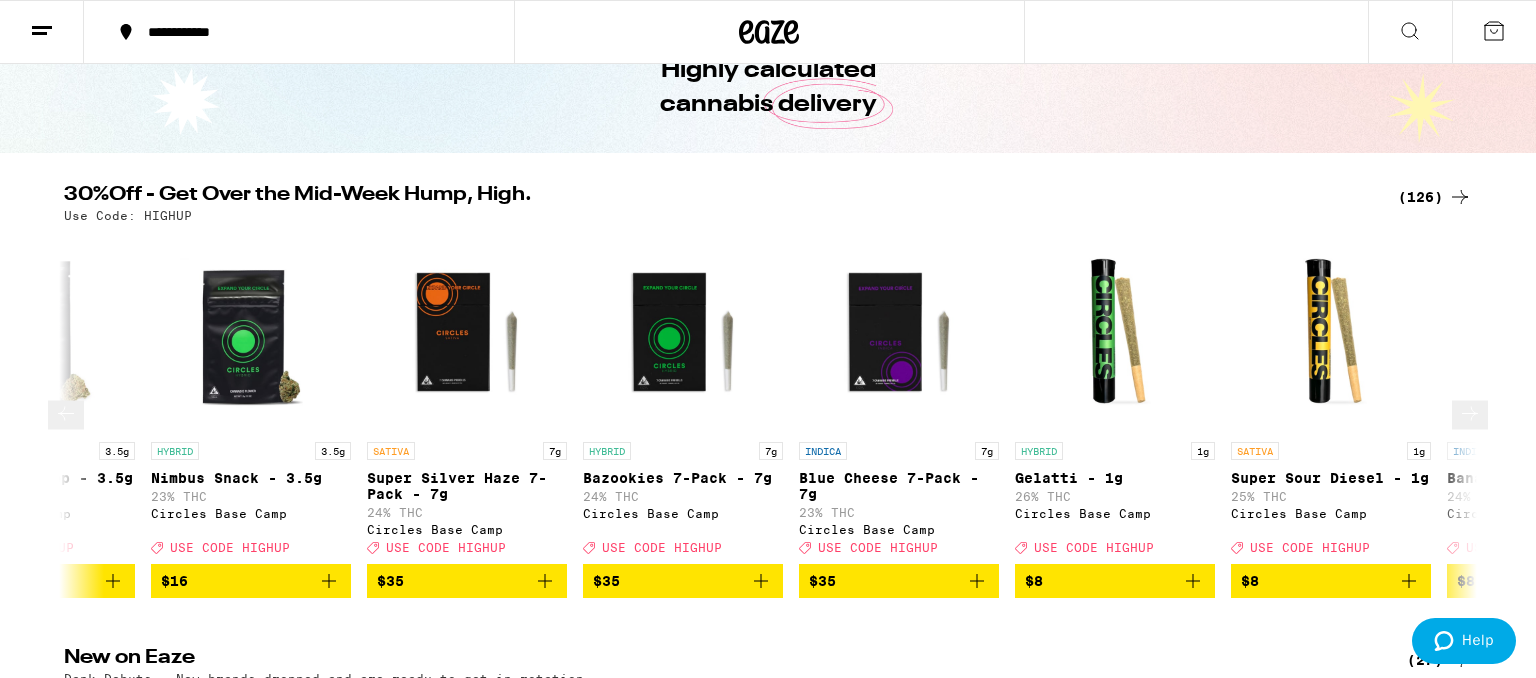 scroll, scrollTop: 0, scrollLeft: 13090, axis: horizontal 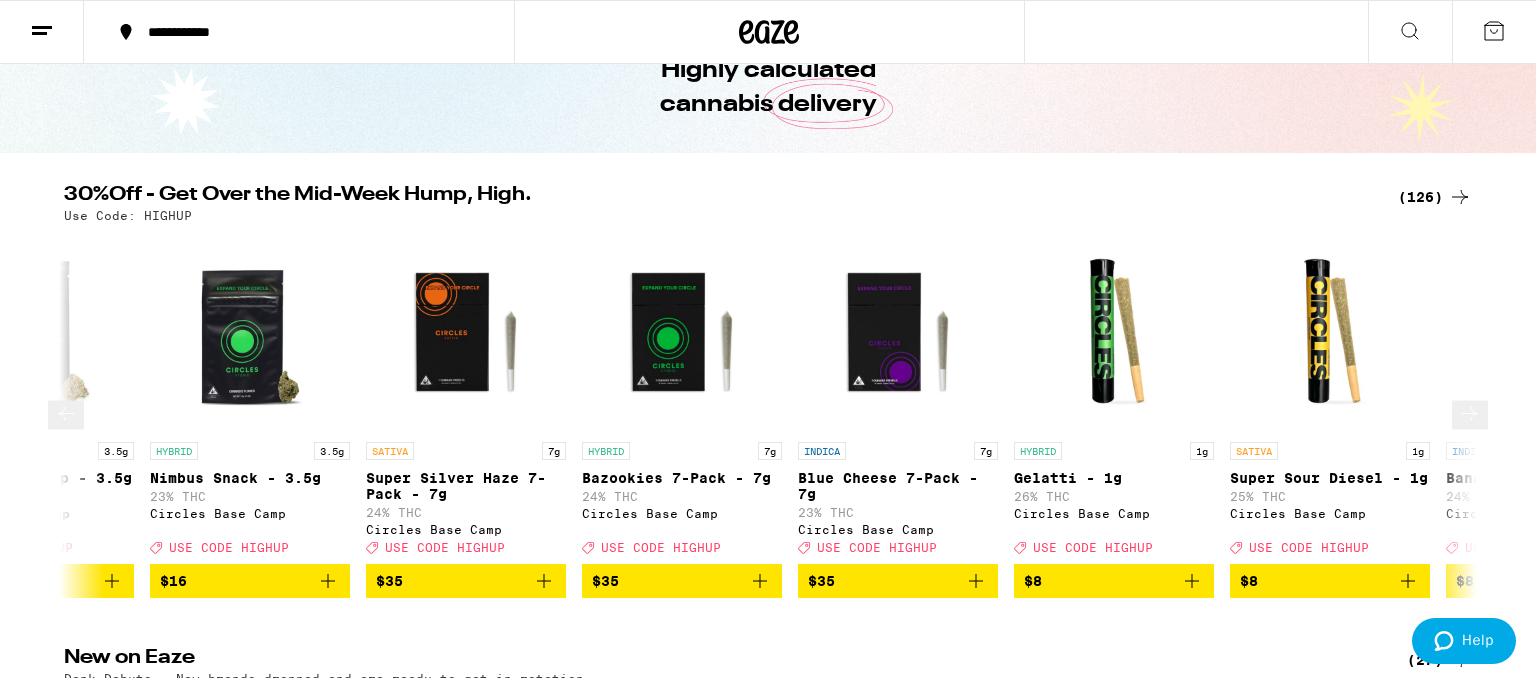 click 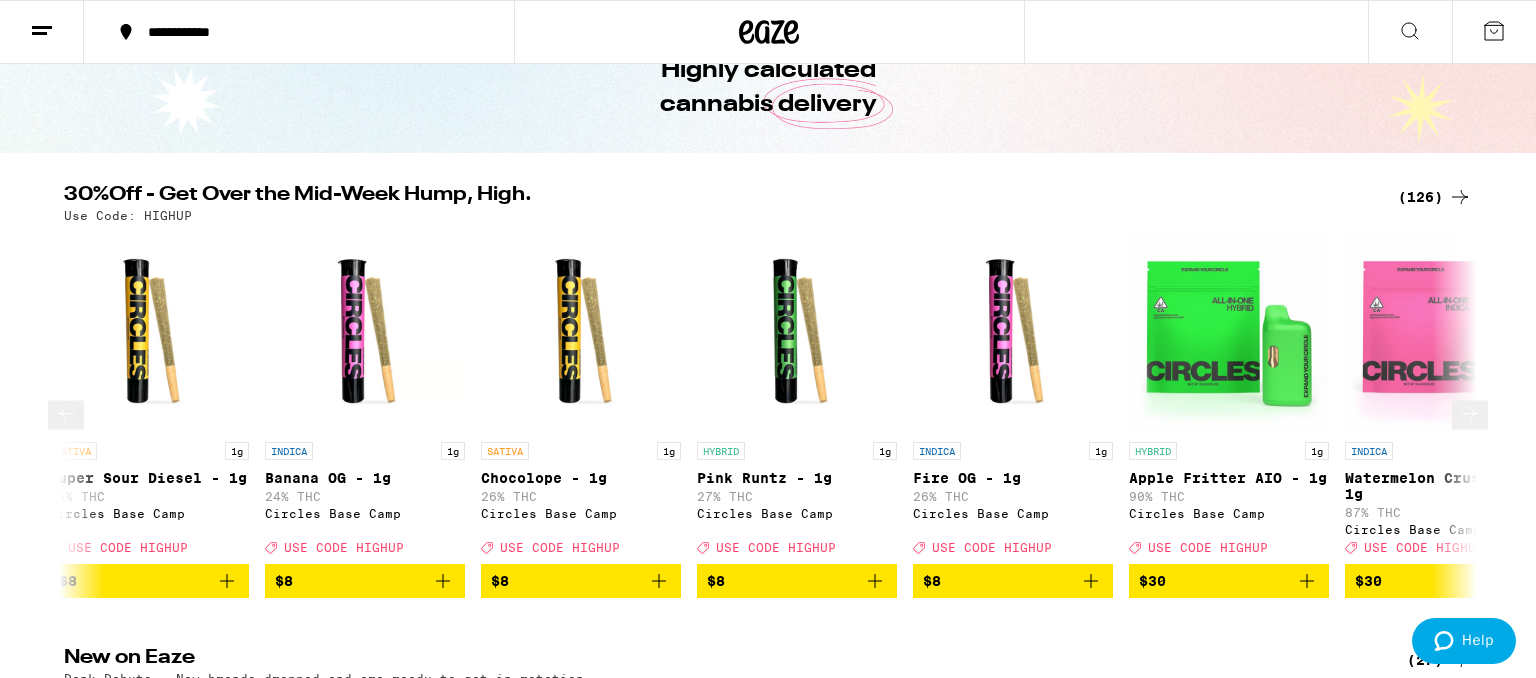scroll, scrollTop: 0, scrollLeft: 14280, axis: horizontal 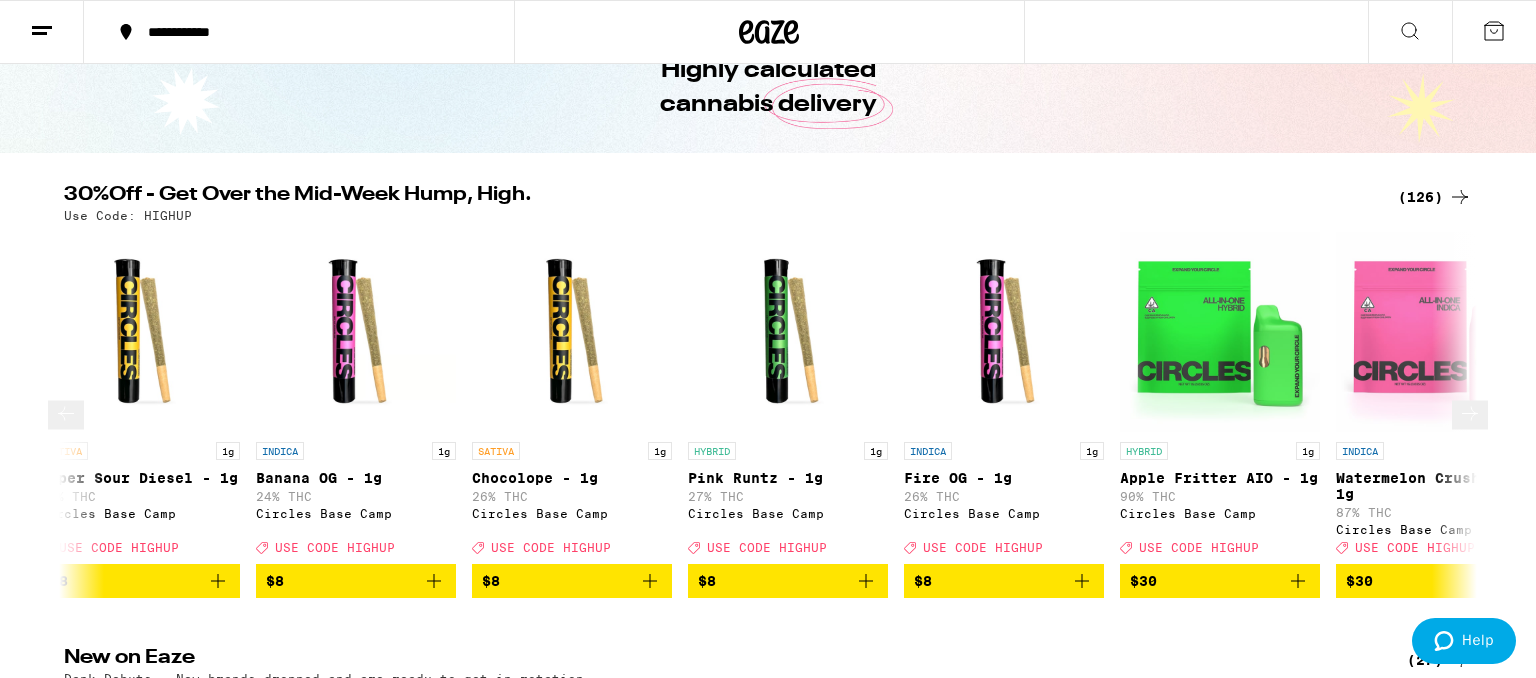 click 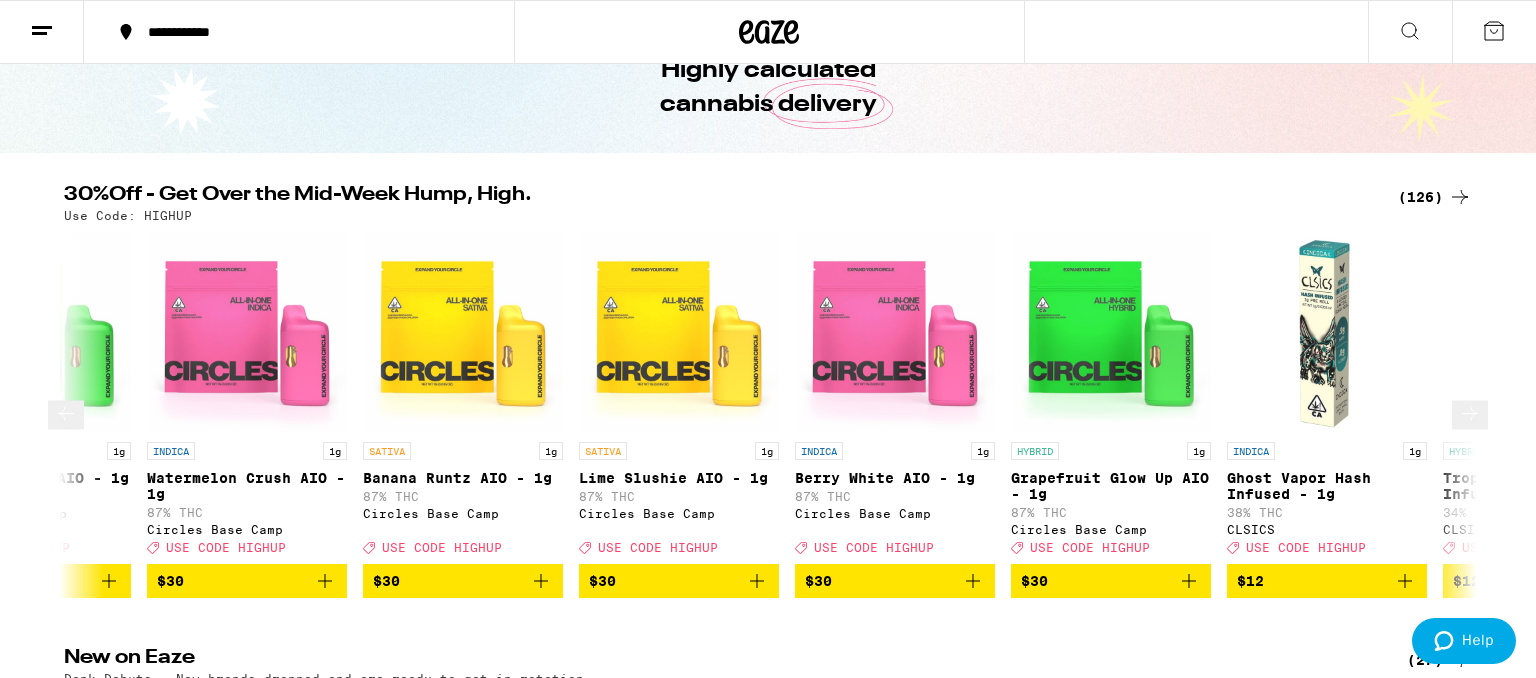 scroll, scrollTop: 0, scrollLeft: 15470, axis: horizontal 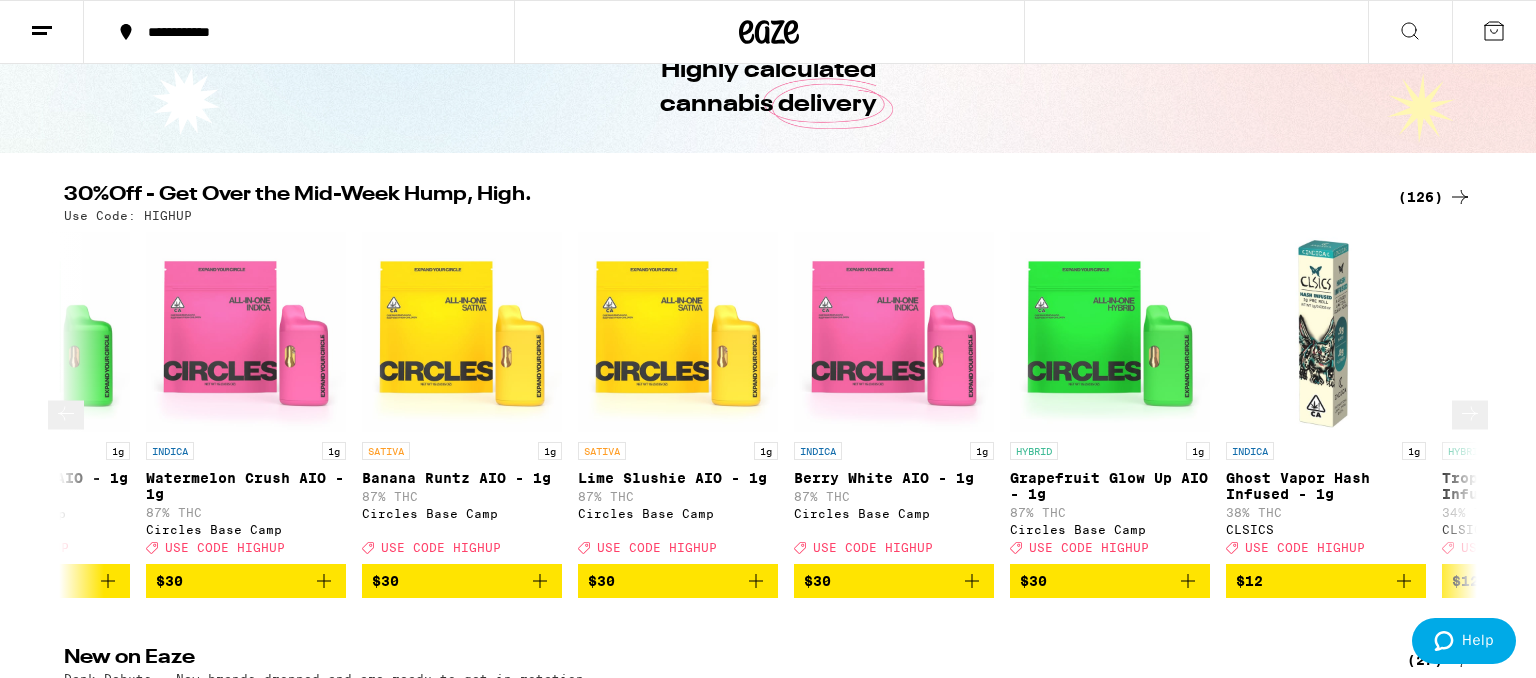 click 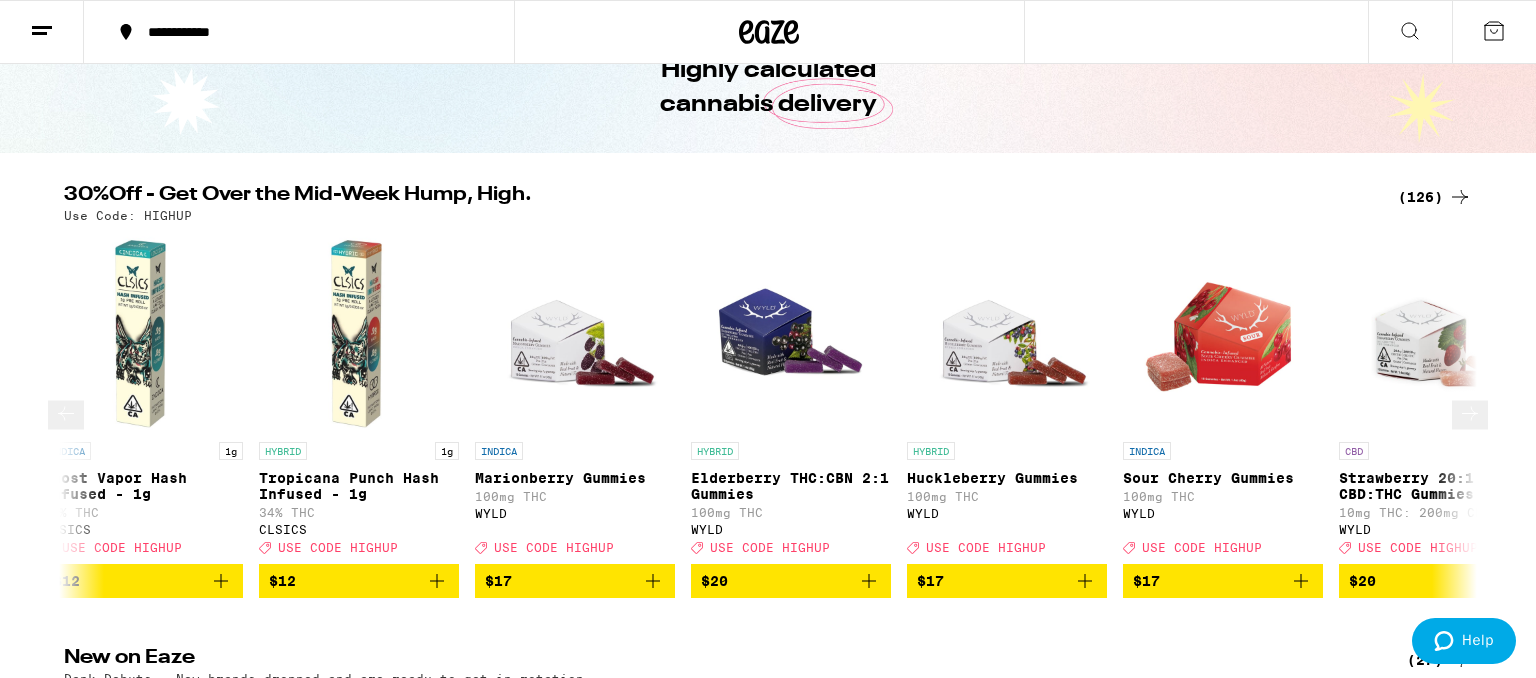 scroll, scrollTop: 0, scrollLeft: 16660, axis: horizontal 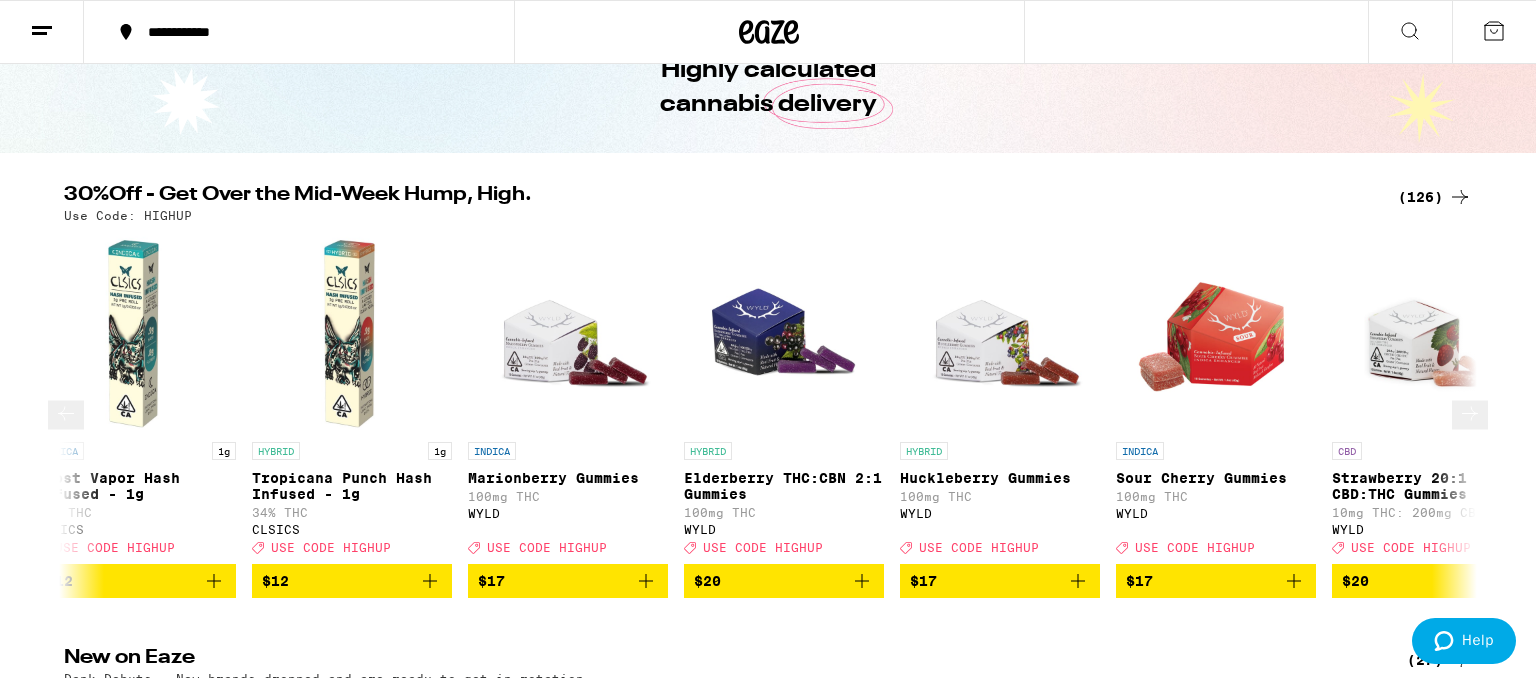 click 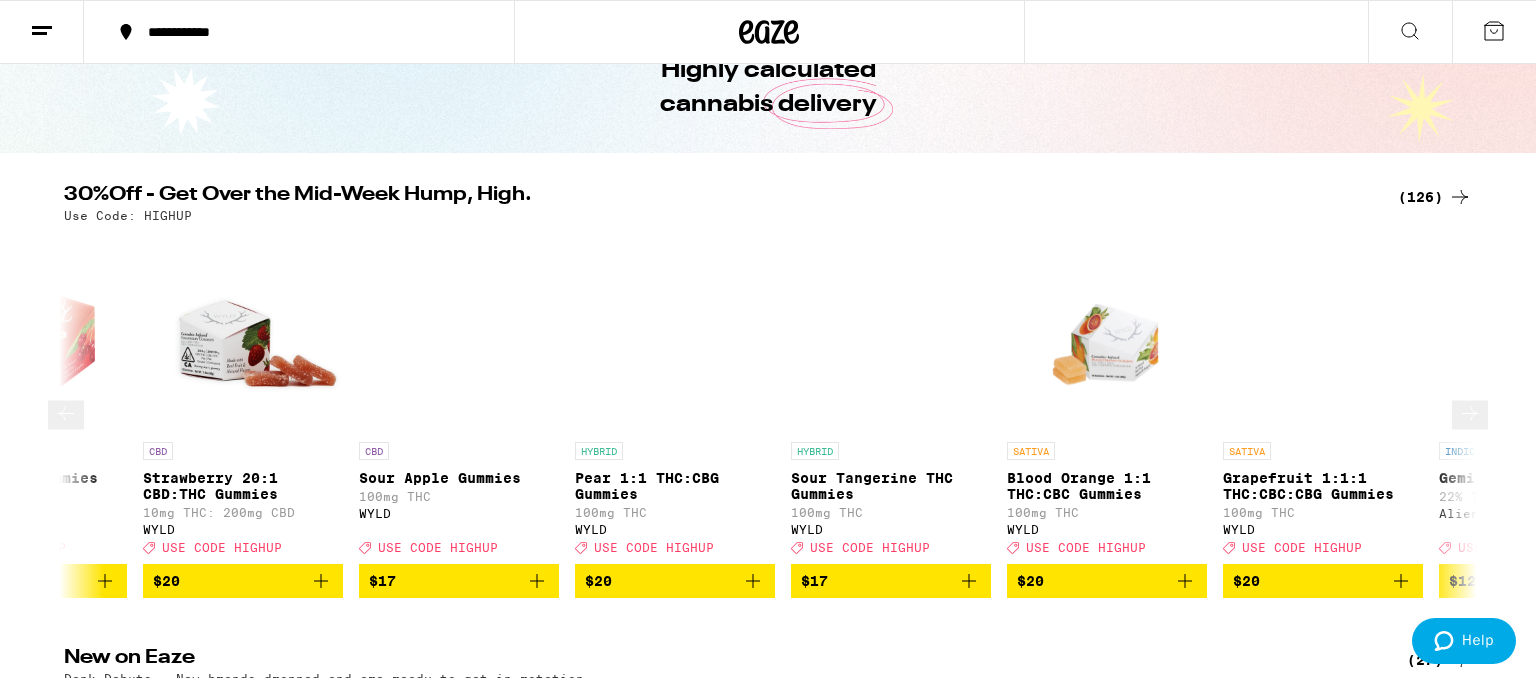 scroll, scrollTop: 0, scrollLeft: 17850, axis: horizontal 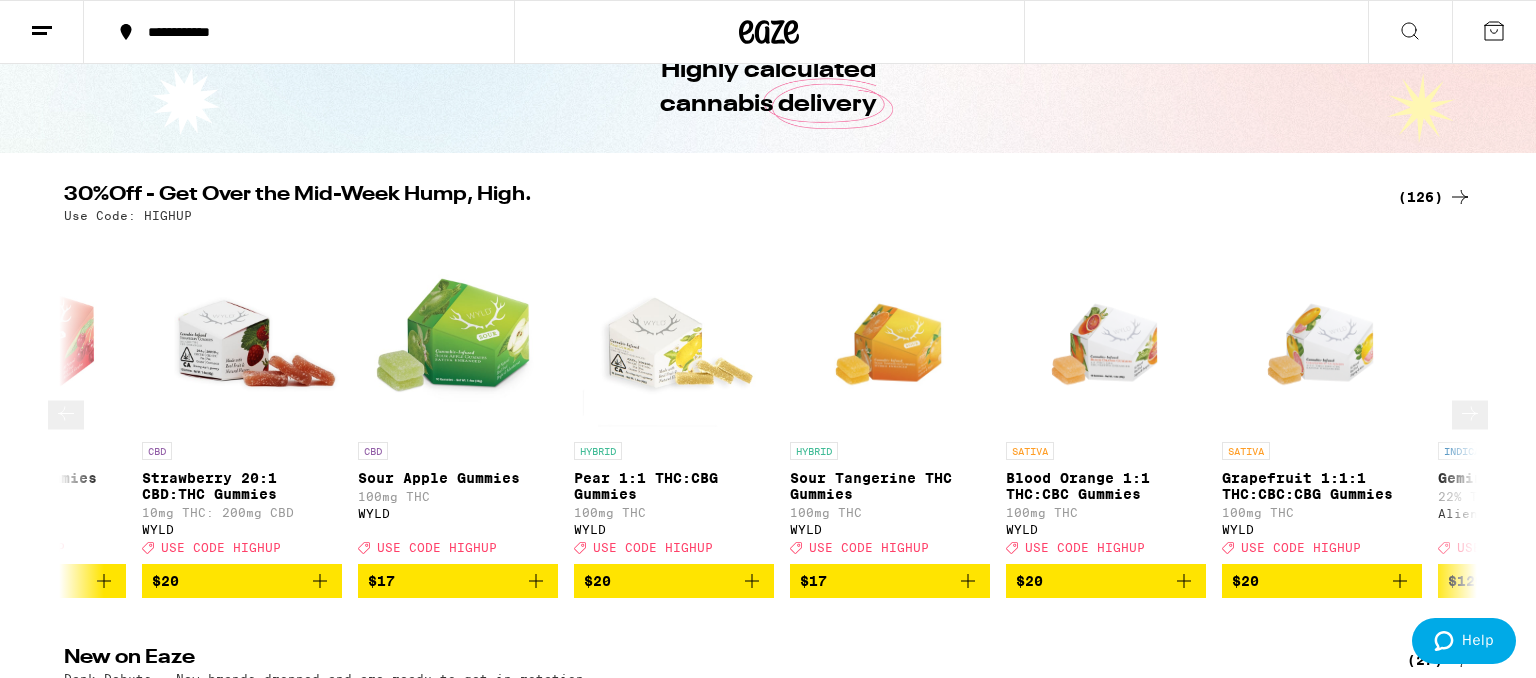 click 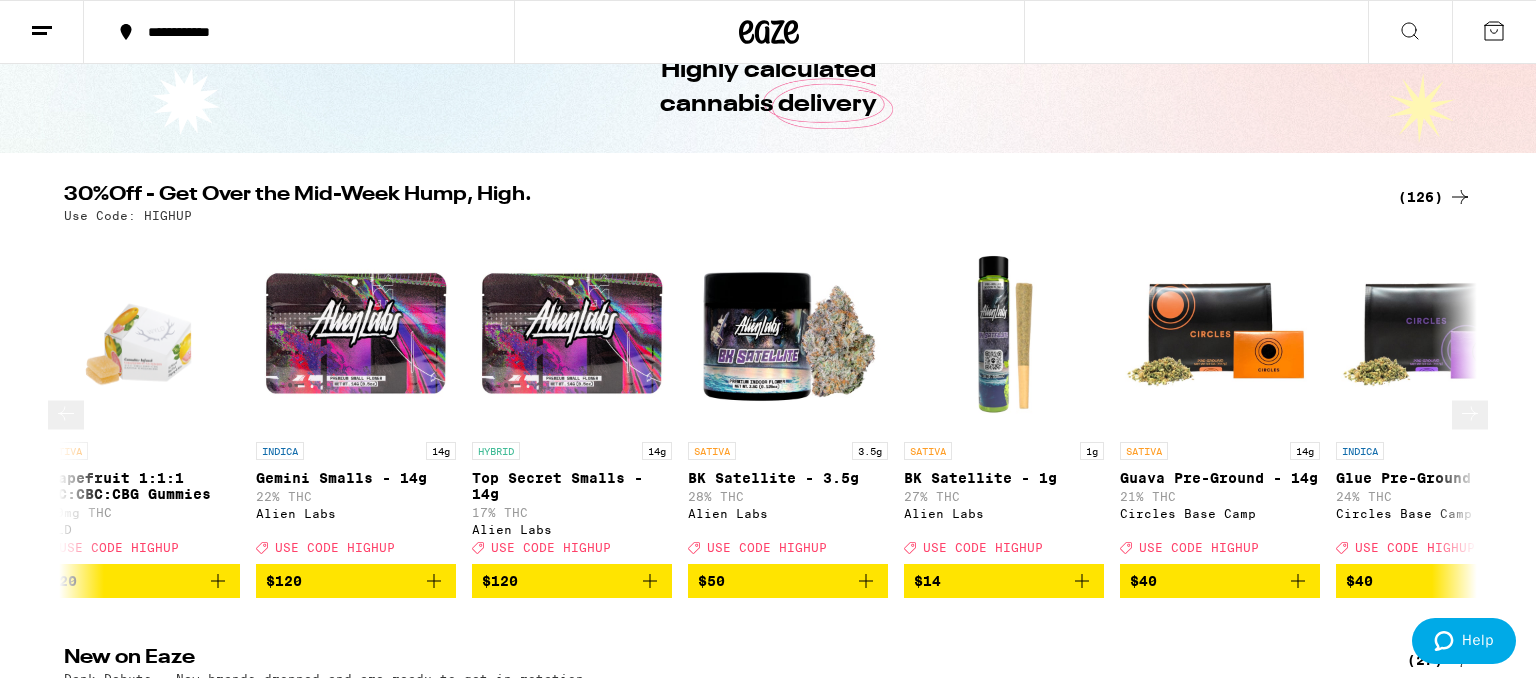 scroll, scrollTop: 0, scrollLeft: 19040, axis: horizontal 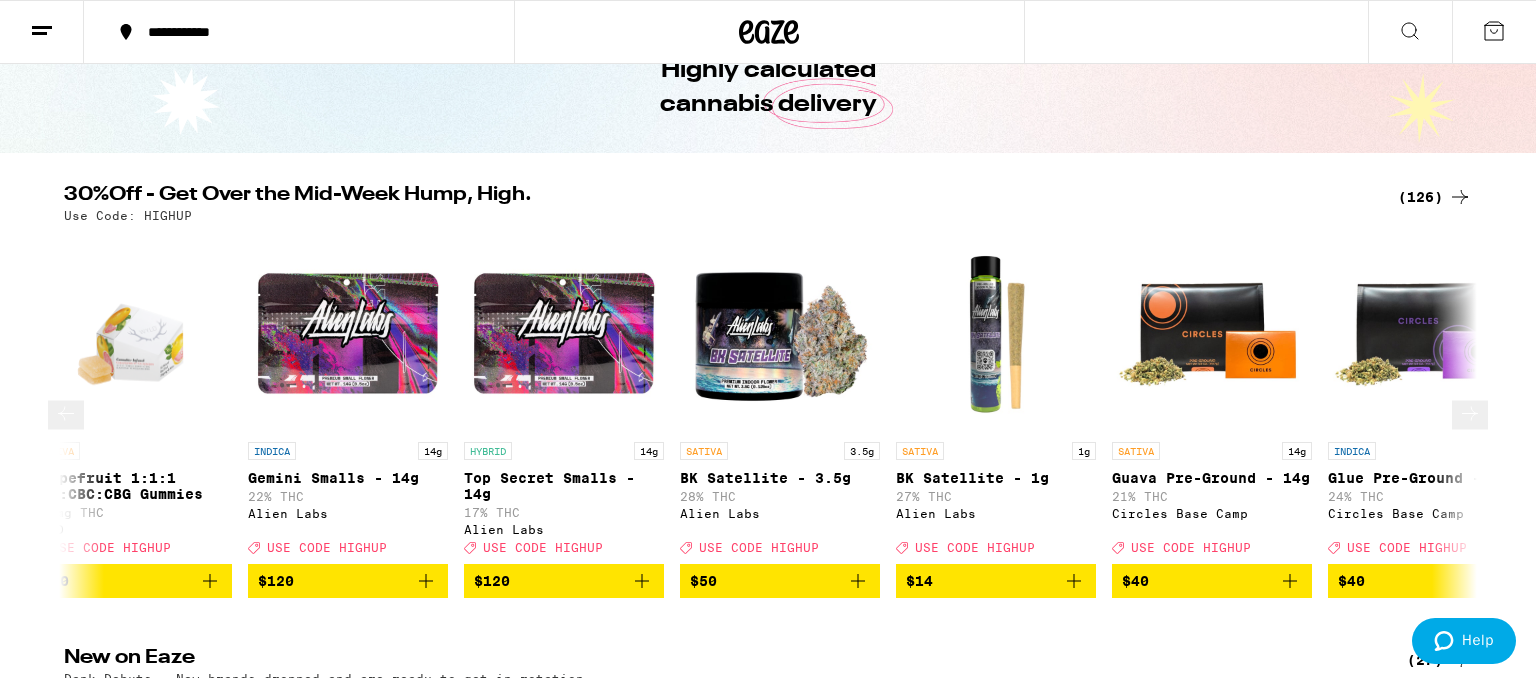 click 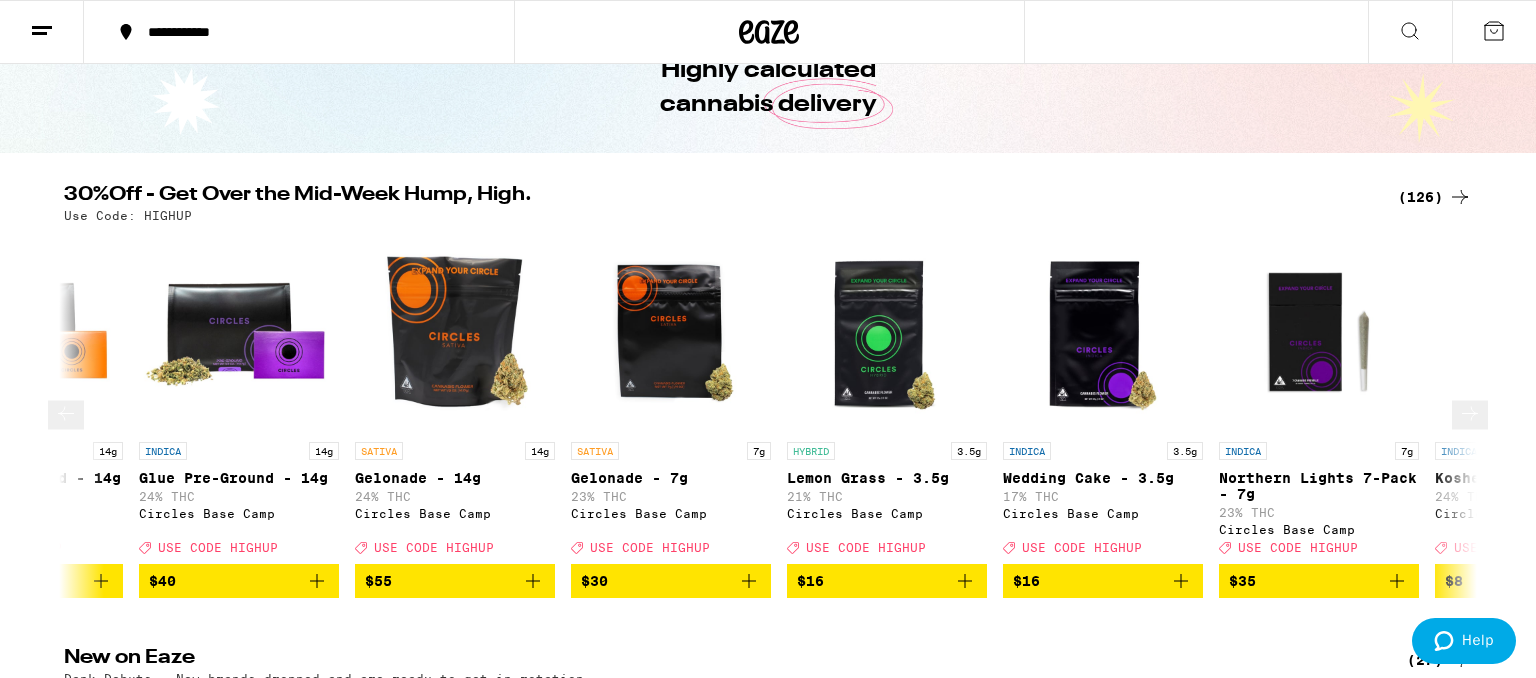 scroll, scrollTop: 0, scrollLeft: 20230, axis: horizontal 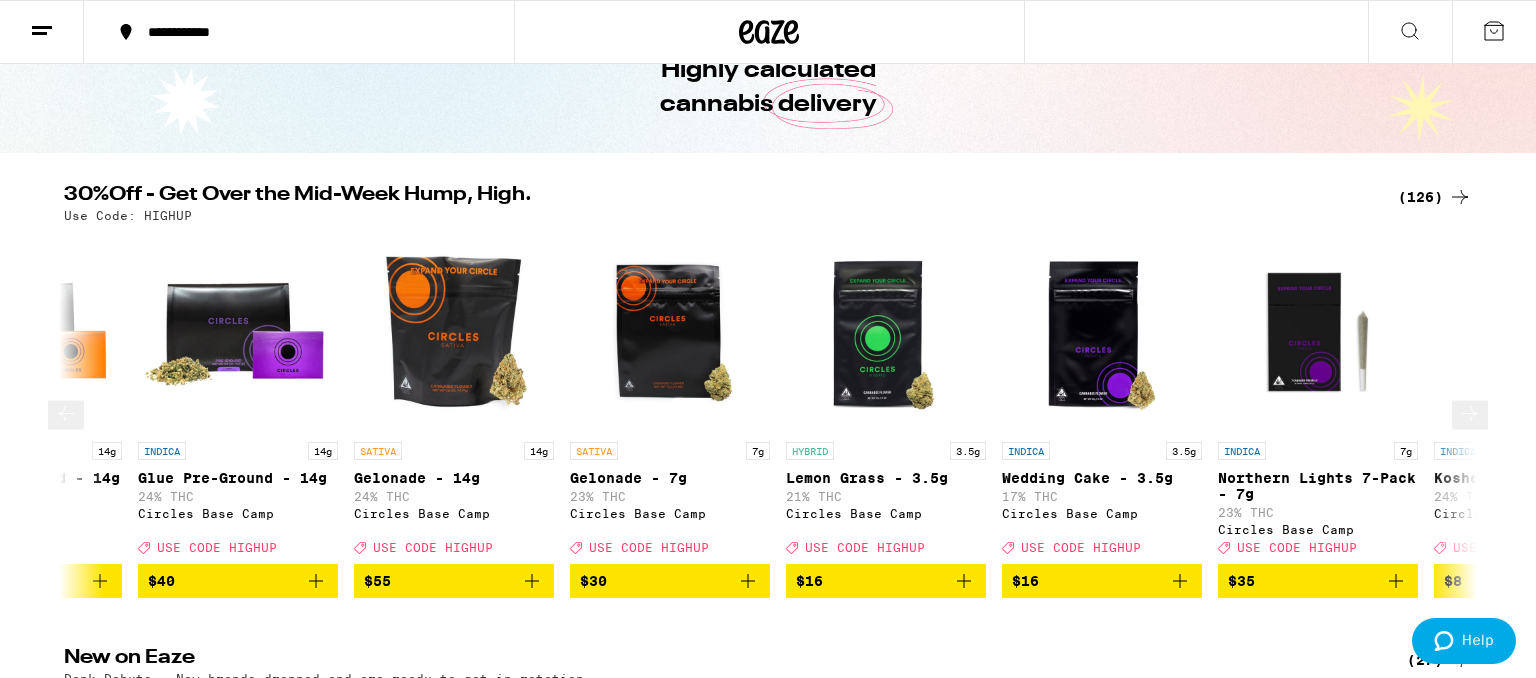 click 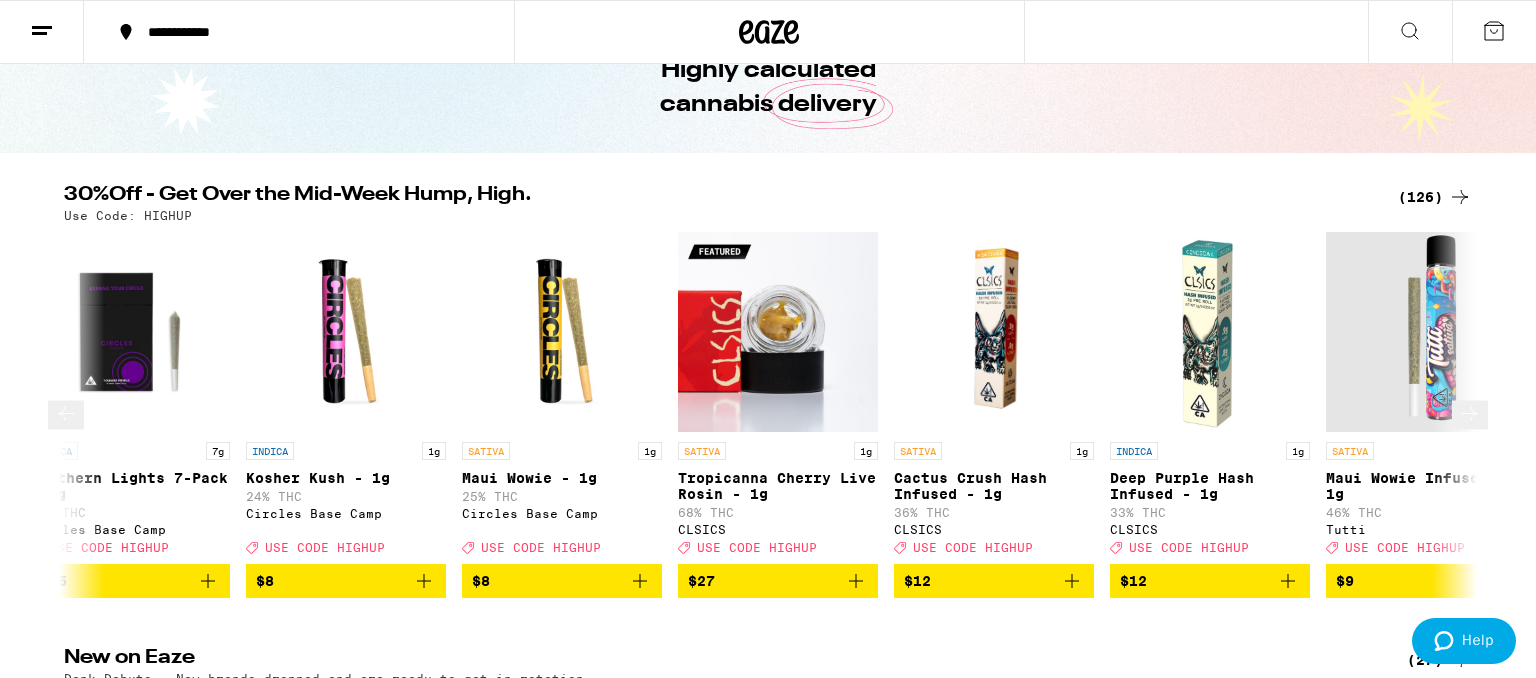 scroll, scrollTop: 0, scrollLeft: 21420, axis: horizontal 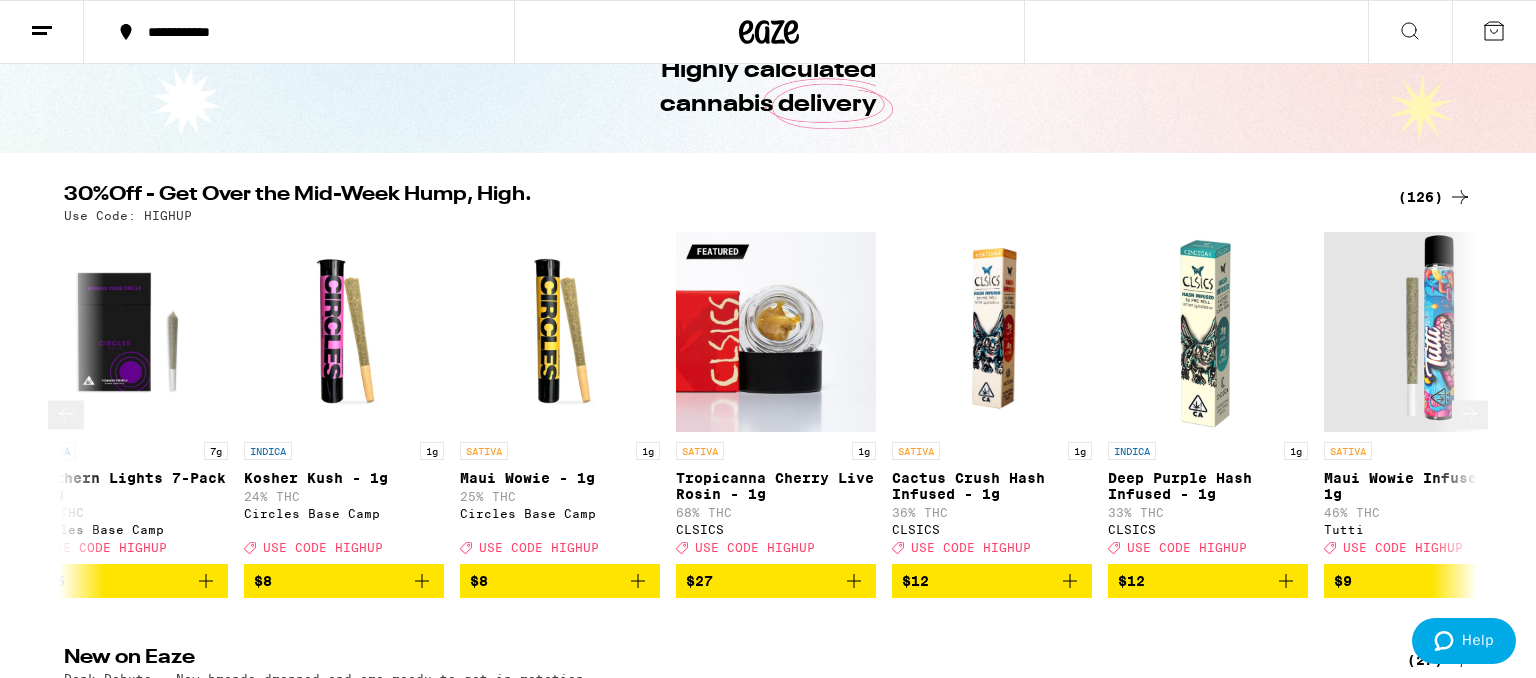 click 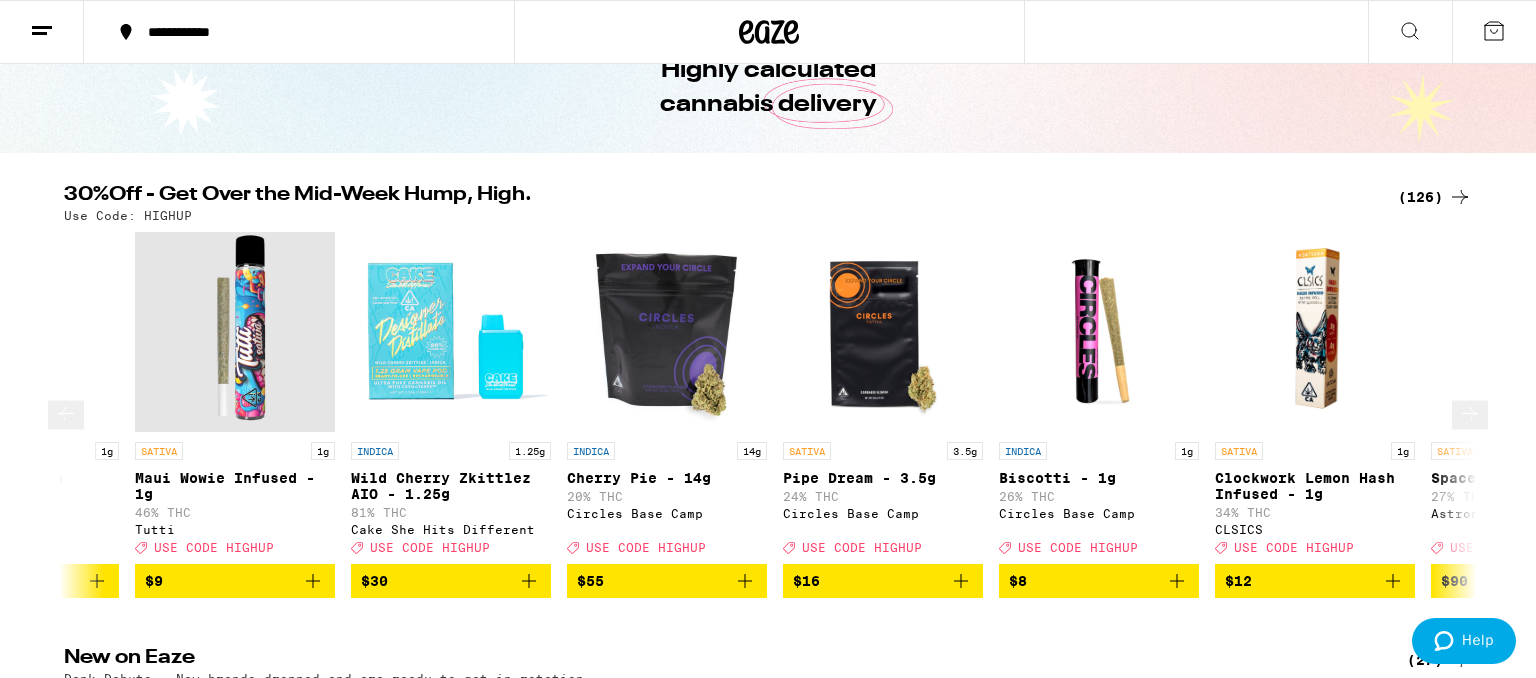 scroll, scrollTop: 0, scrollLeft: 22610, axis: horizontal 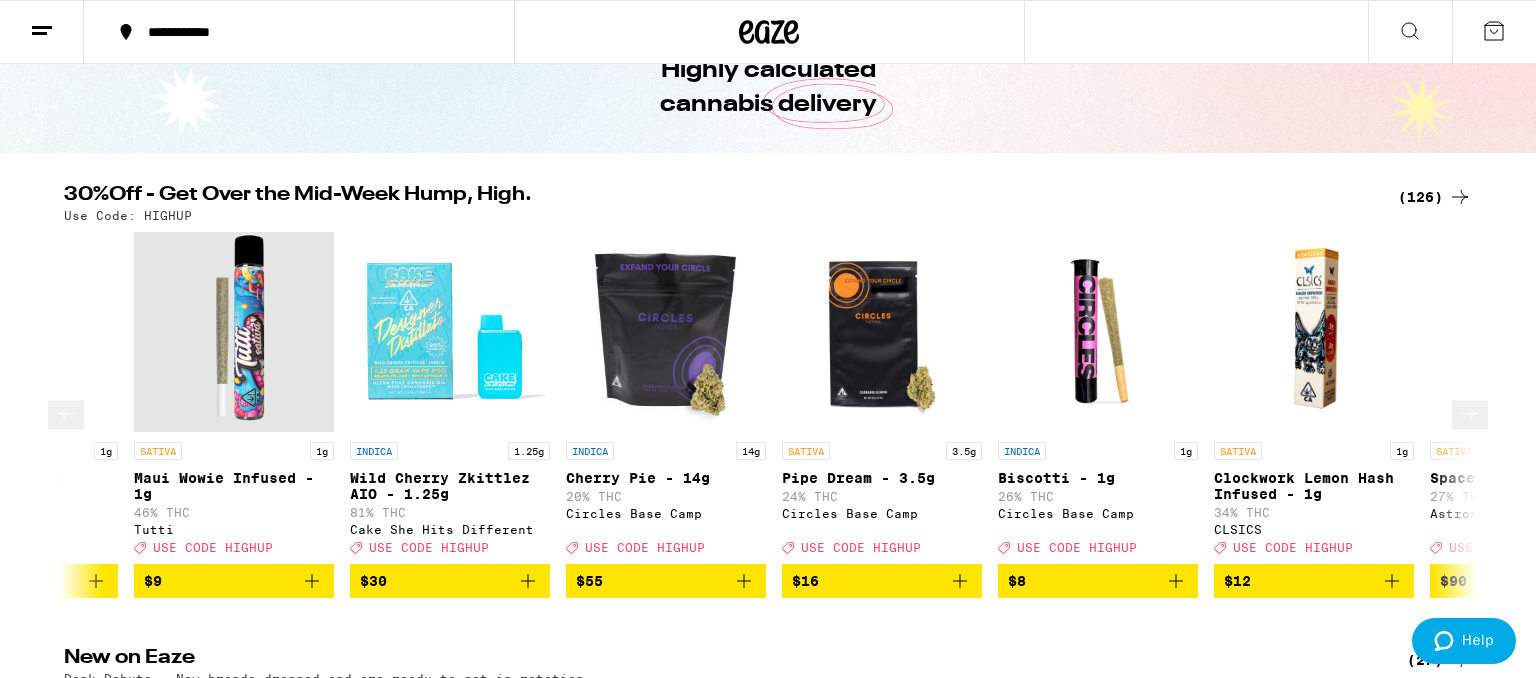 click 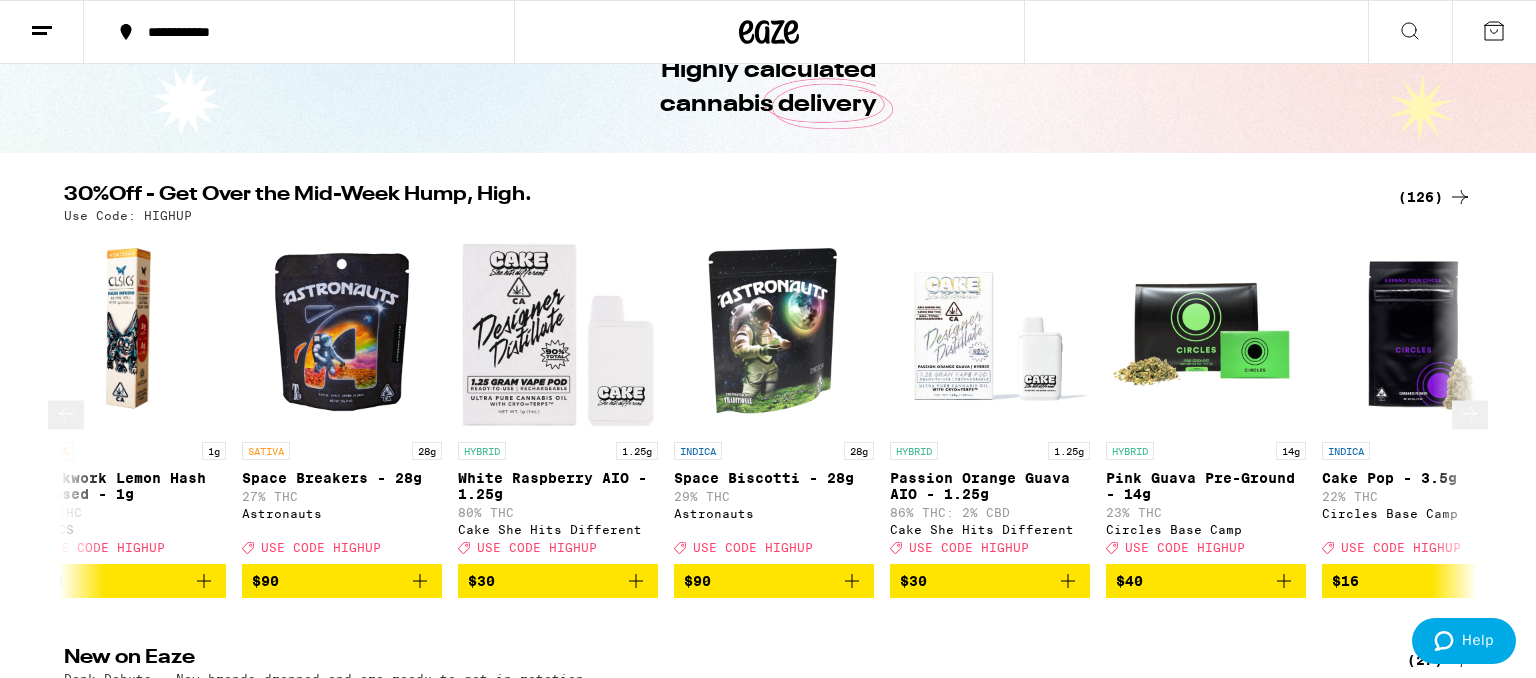 scroll, scrollTop: 0, scrollLeft: 23800, axis: horizontal 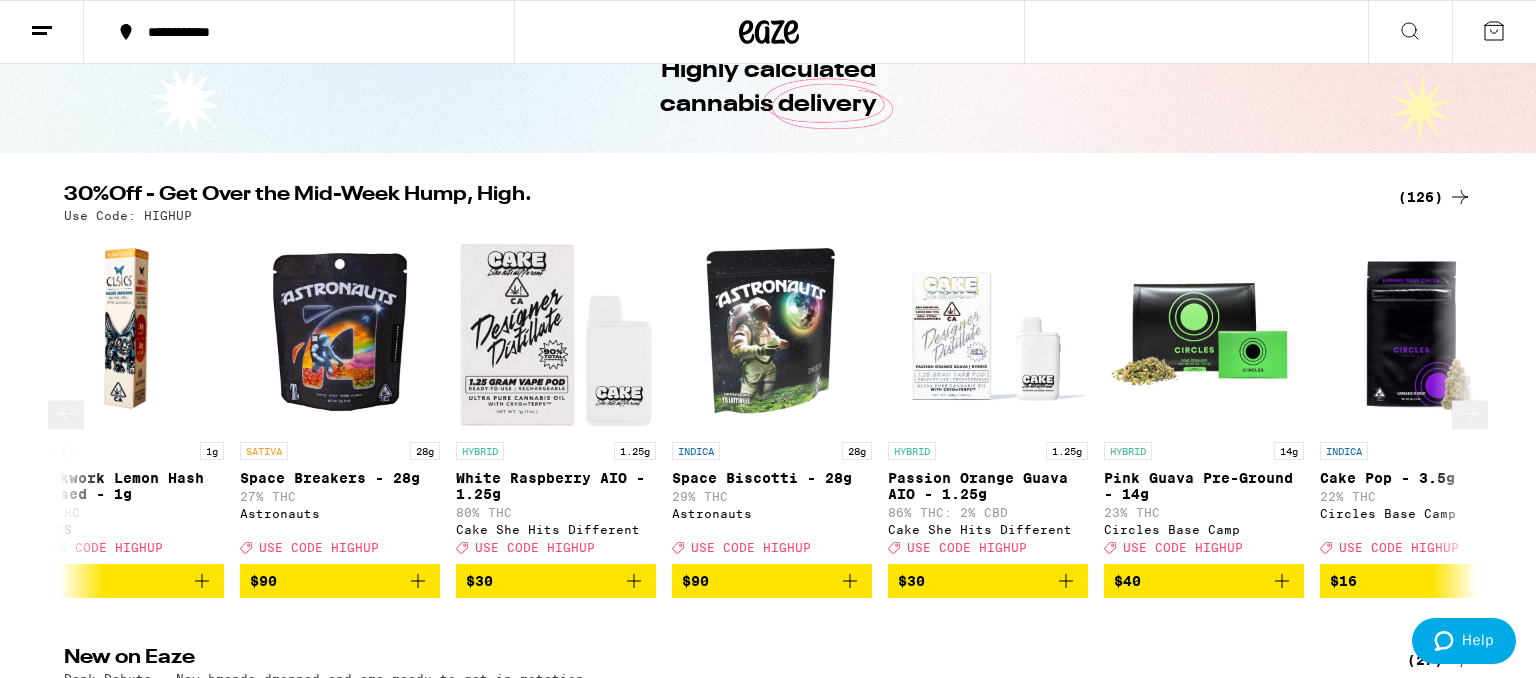 click 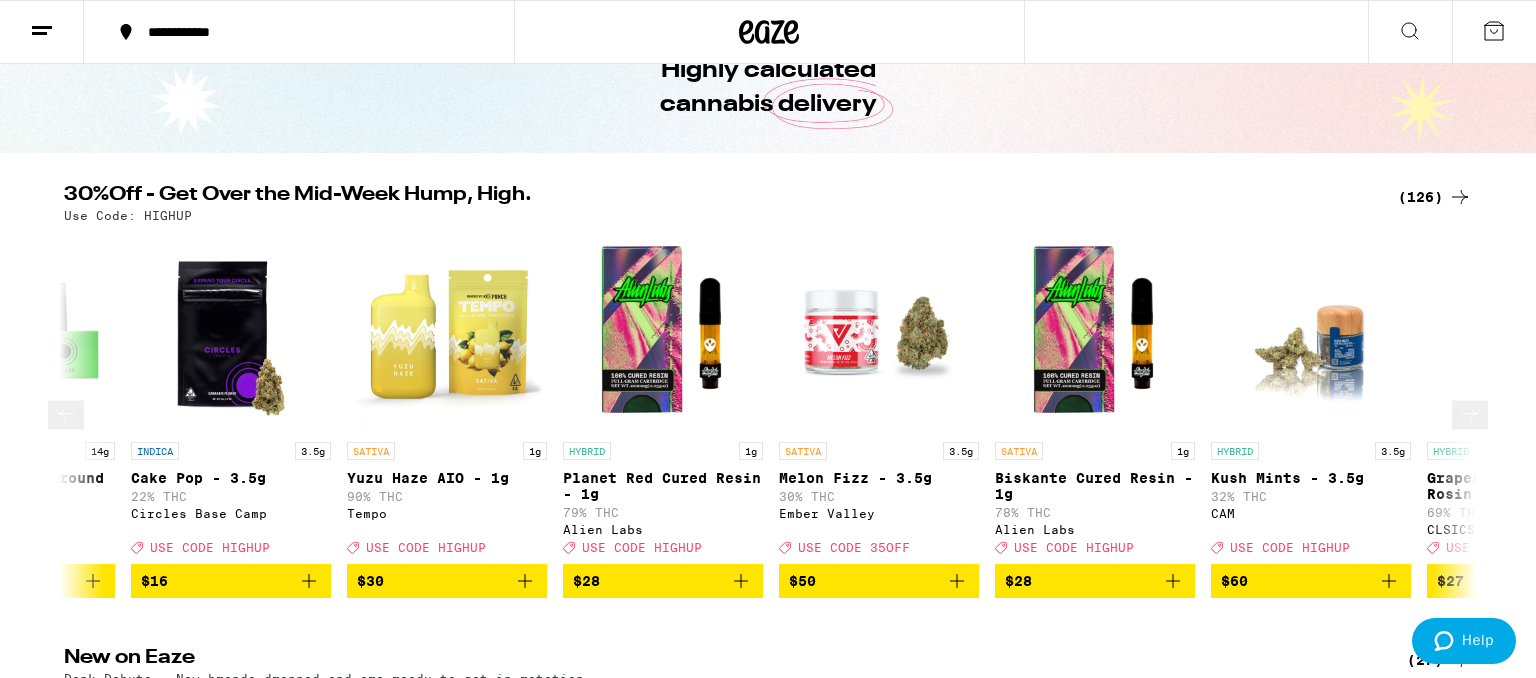 scroll, scrollTop: 0, scrollLeft: 24990, axis: horizontal 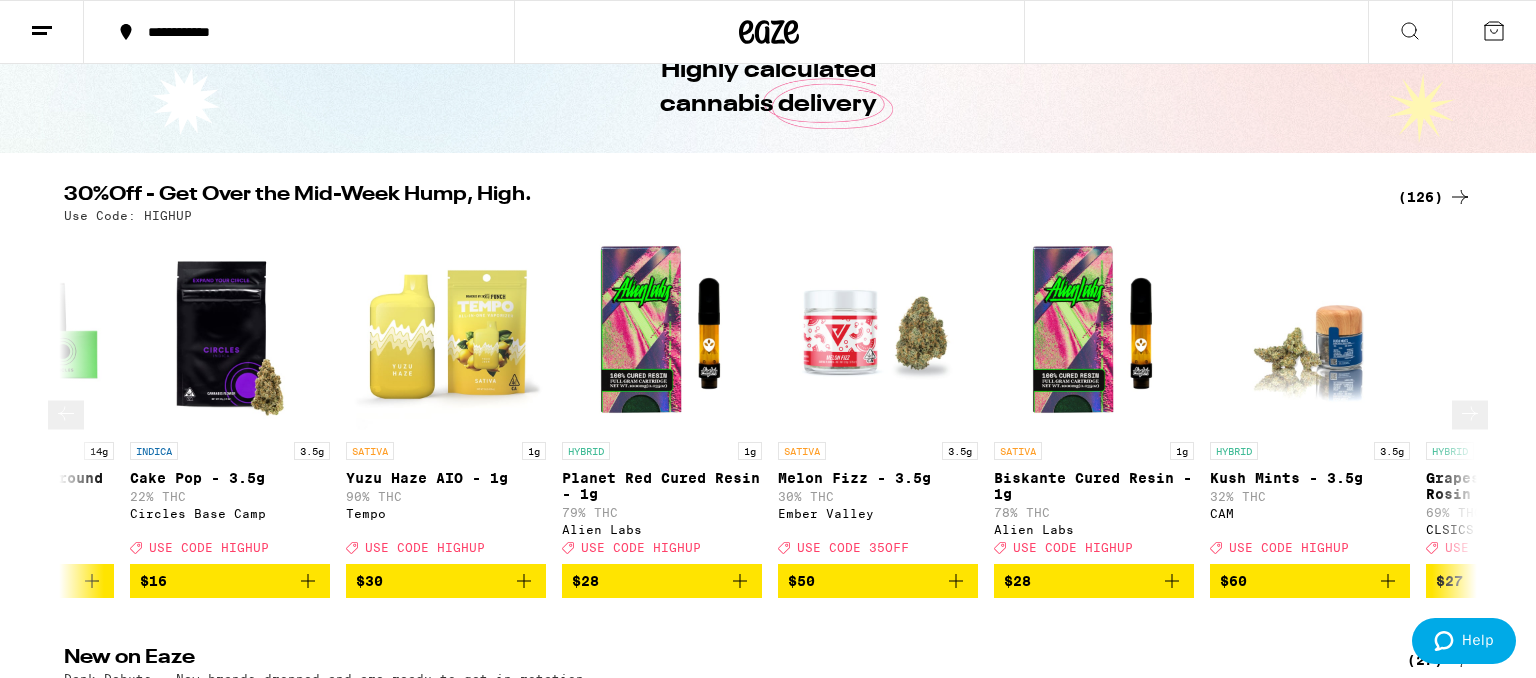 click at bounding box center [1470, 415] 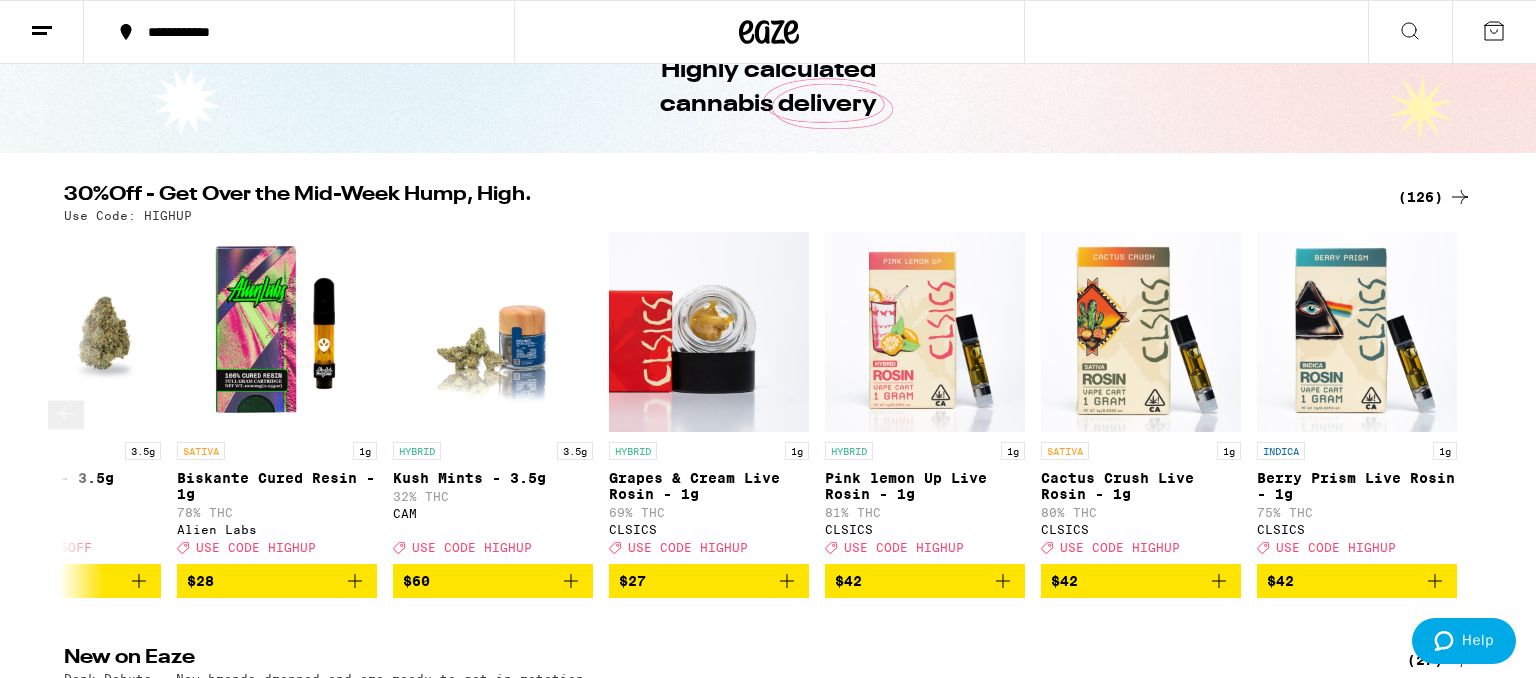 scroll, scrollTop: 0, scrollLeft: 25808, axis: horizontal 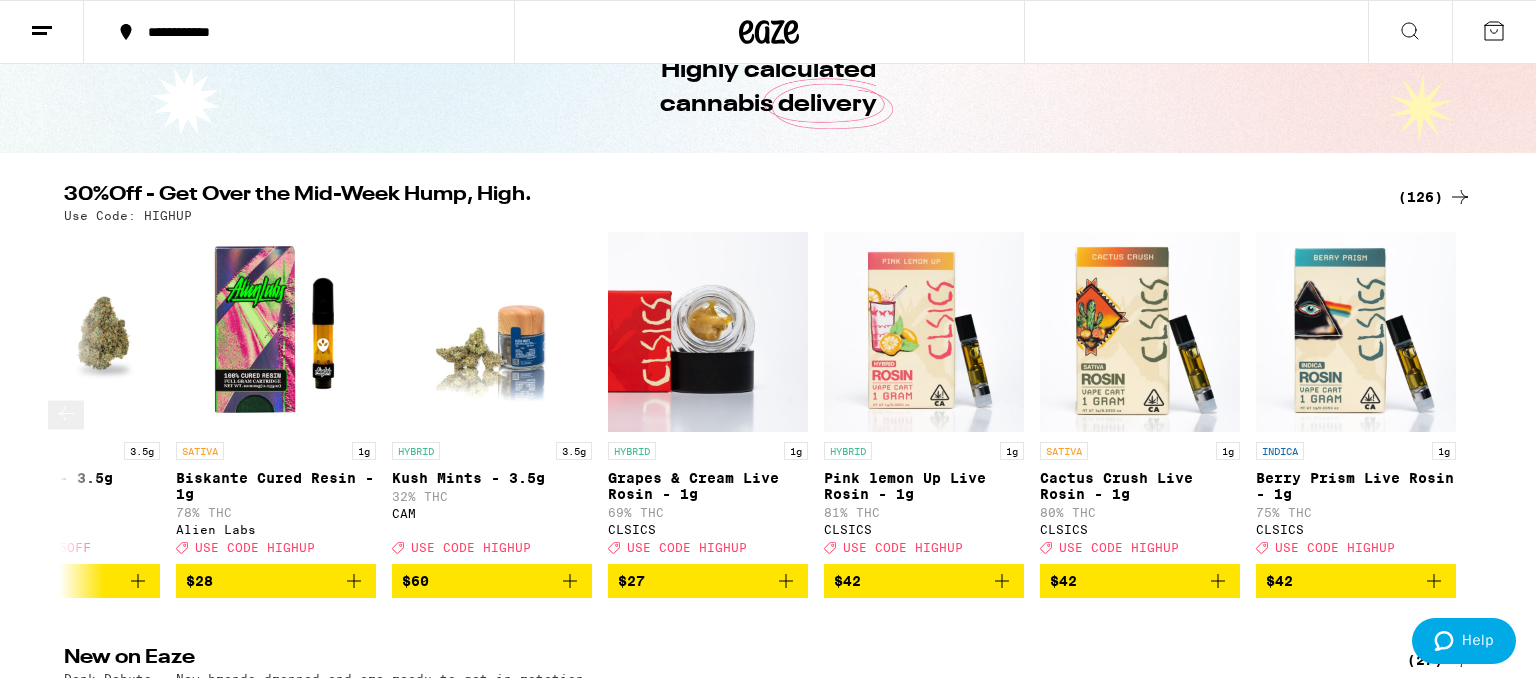 click at bounding box center (1460, 415) 